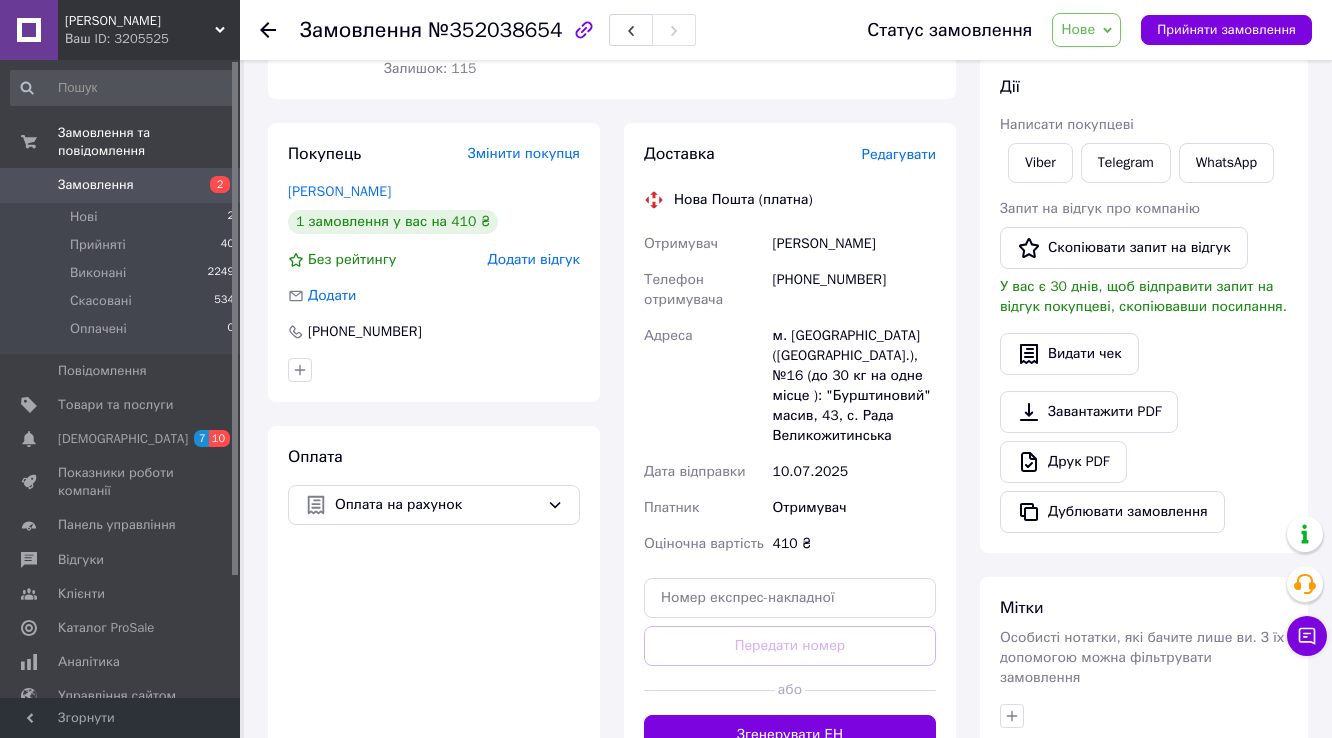 scroll, scrollTop: 320, scrollLeft: 0, axis: vertical 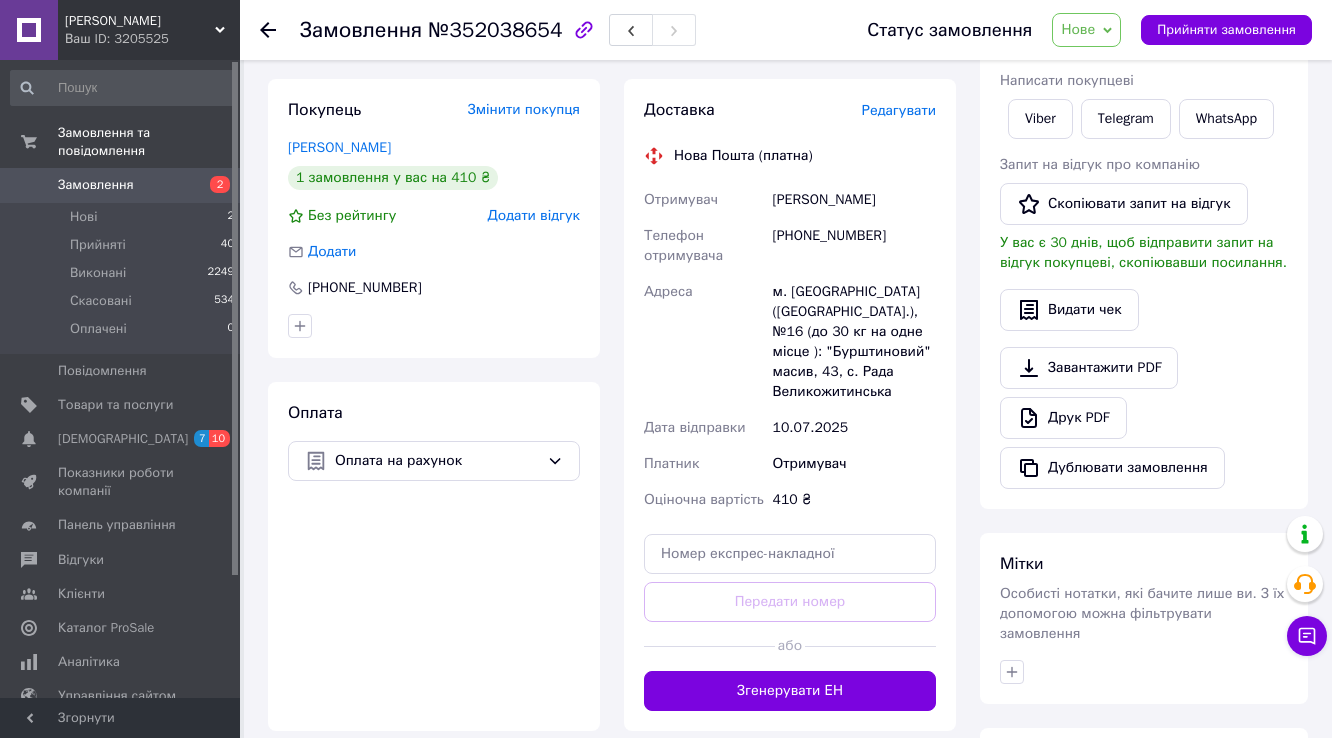 click on "Замовлення" at bounding box center (96, 185) 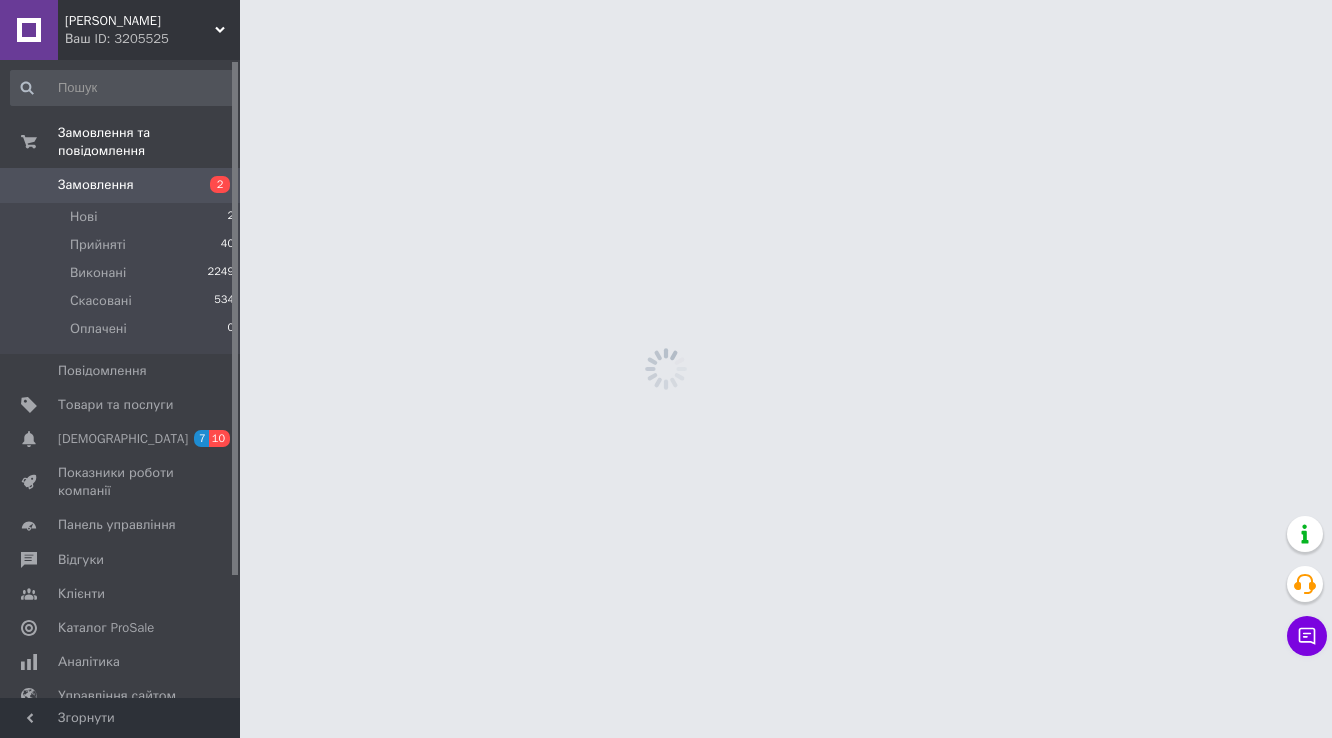 scroll, scrollTop: 0, scrollLeft: 0, axis: both 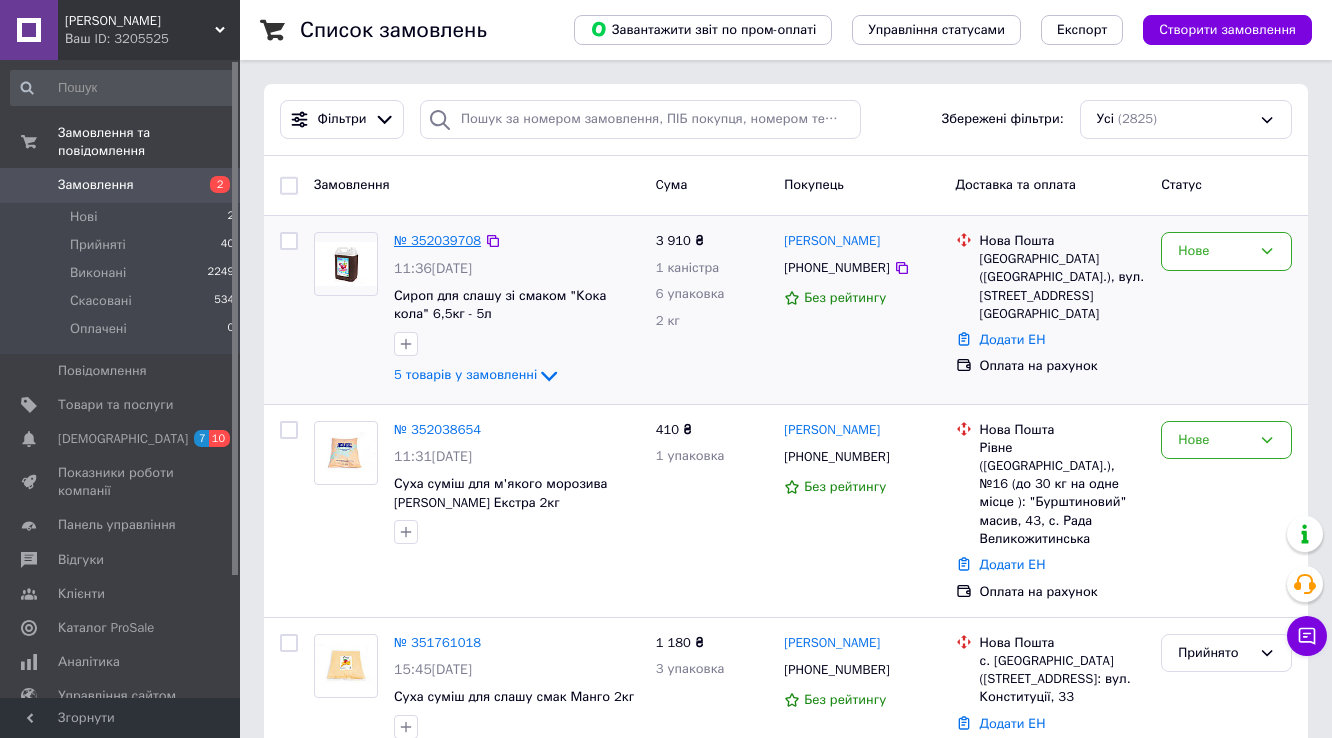 click on "№ 352039708" at bounding box center [437, 240] 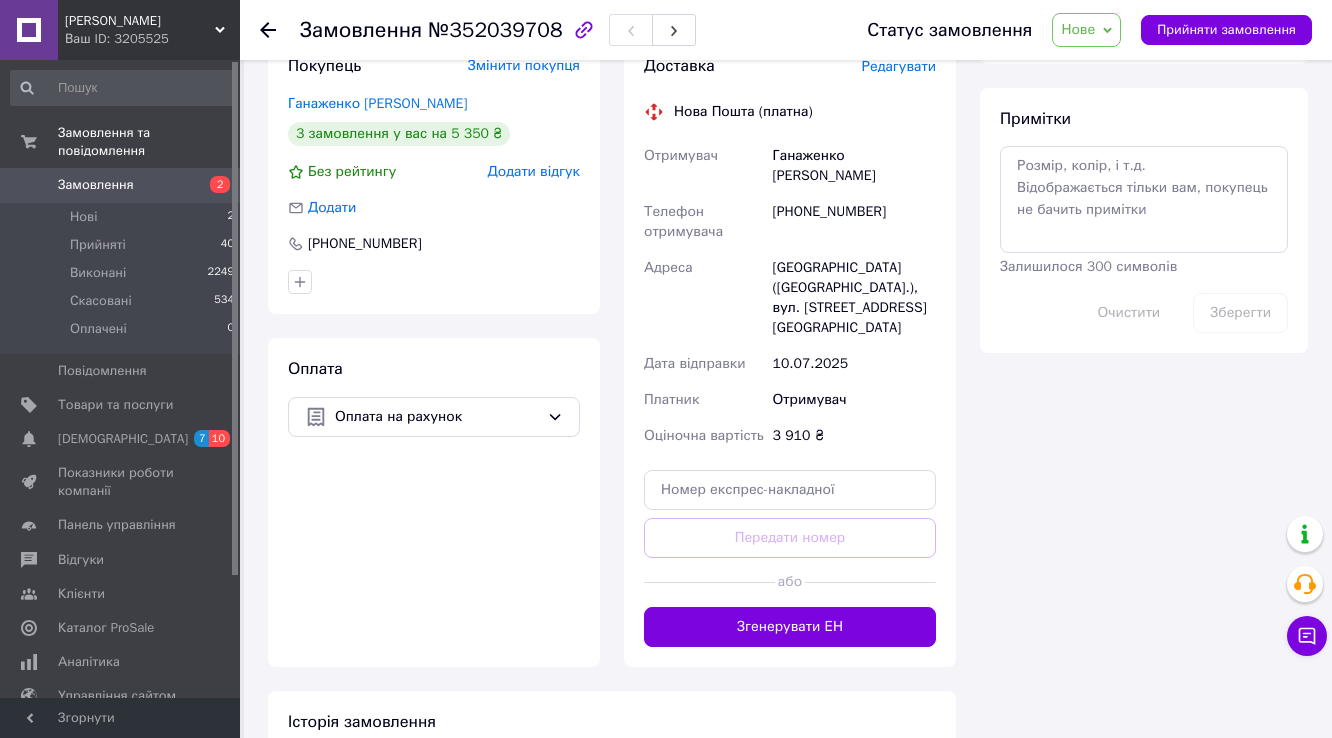 scroll, scrollTop: 880, scrollLeft: 0, axis: vertical 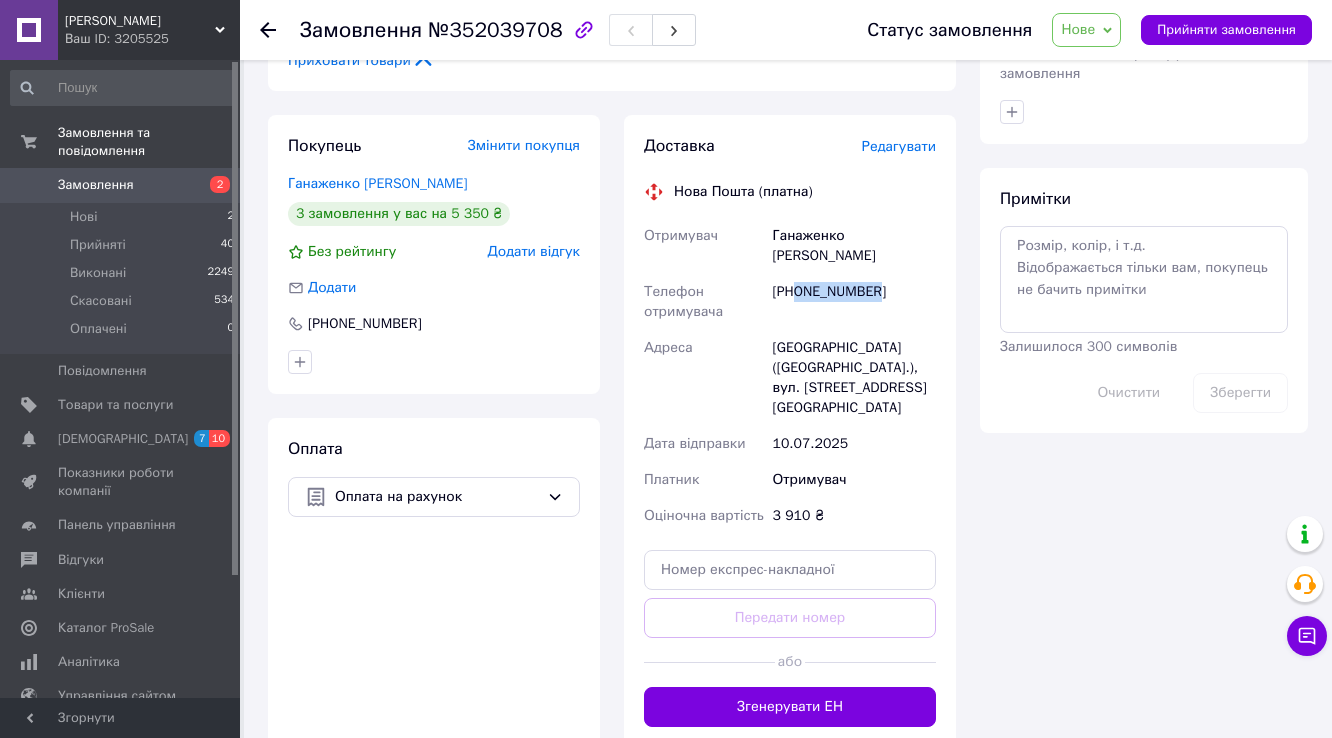 drag, startPoint x: 880, startPoint y: 273, endPoint x: 796, endPoint y: 274, distance: 84.00595 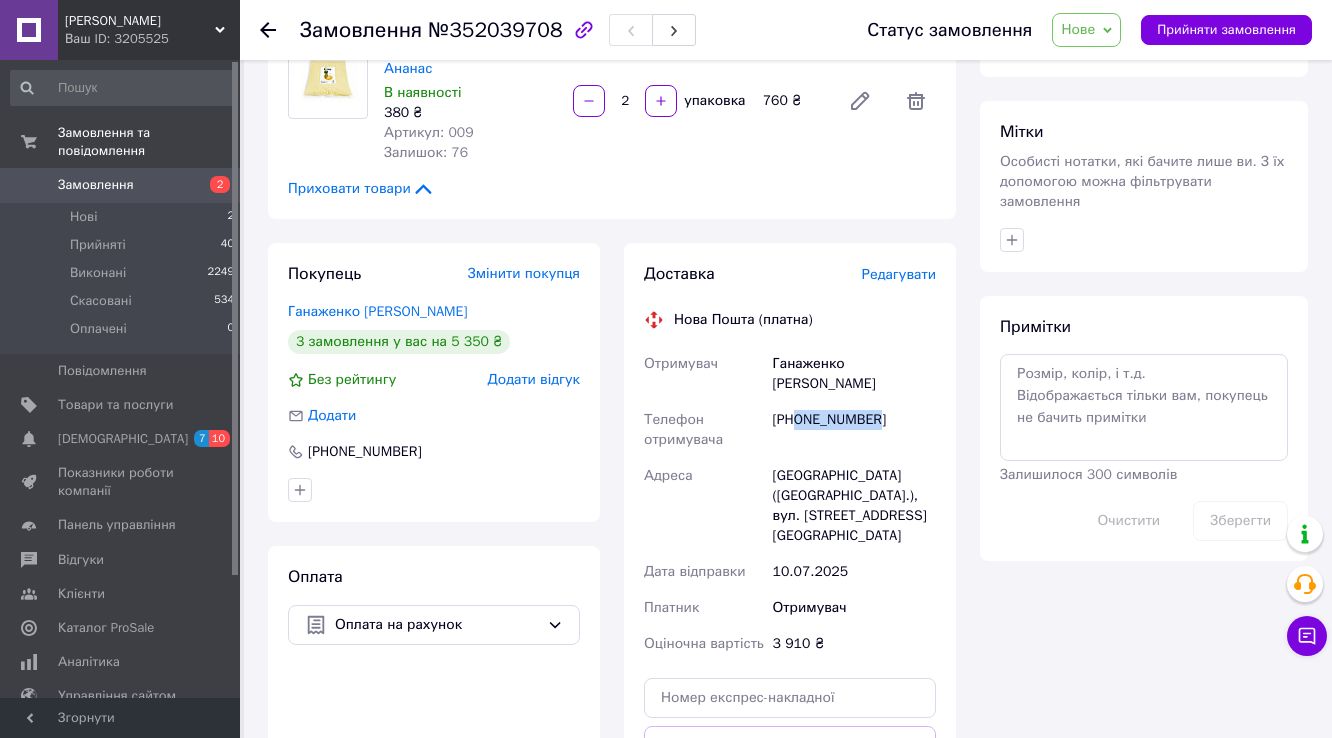 scroll, scrollTop: 800, scrollLeft: 0, axis: vertical 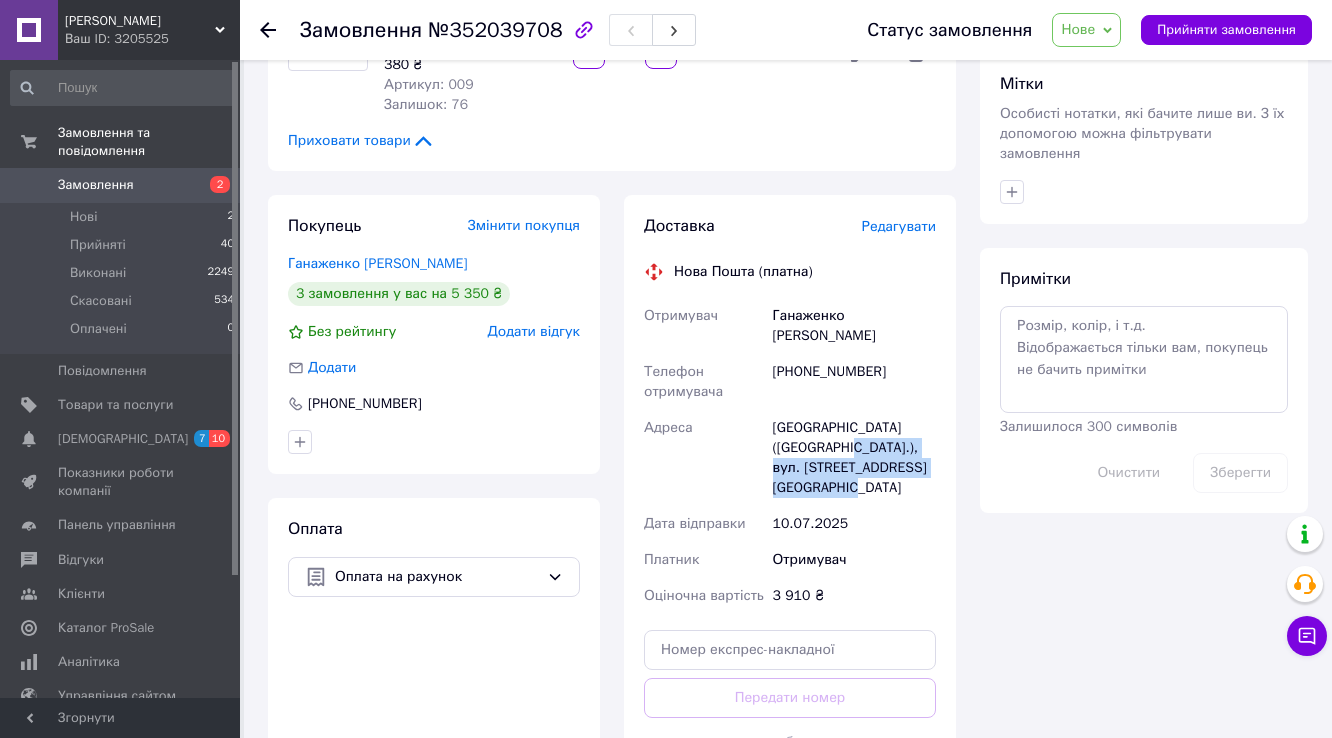drag, startPoint x: 812, startPoint y: 428, endPoint x: 903, endPoint y: 467, distance: 99.00505 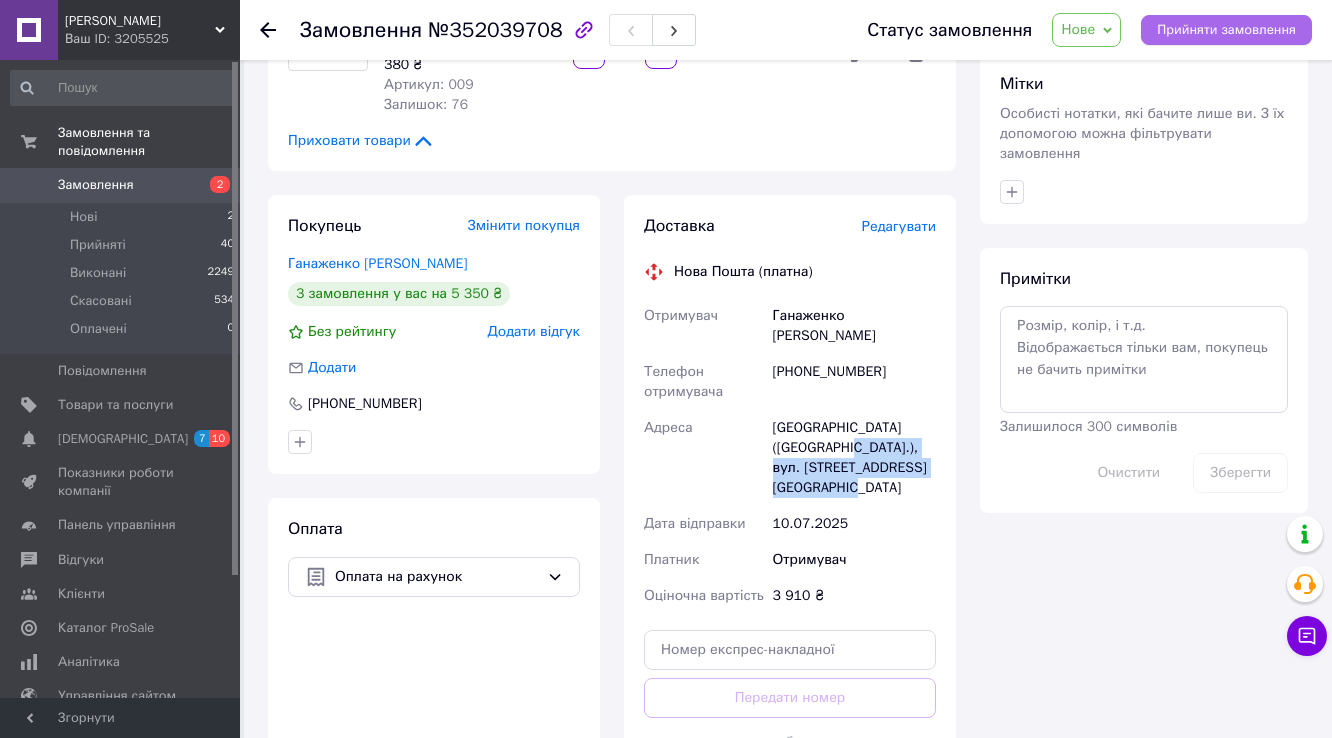 click on "Прийняти замовлення" at bounding box center [1226, 30] 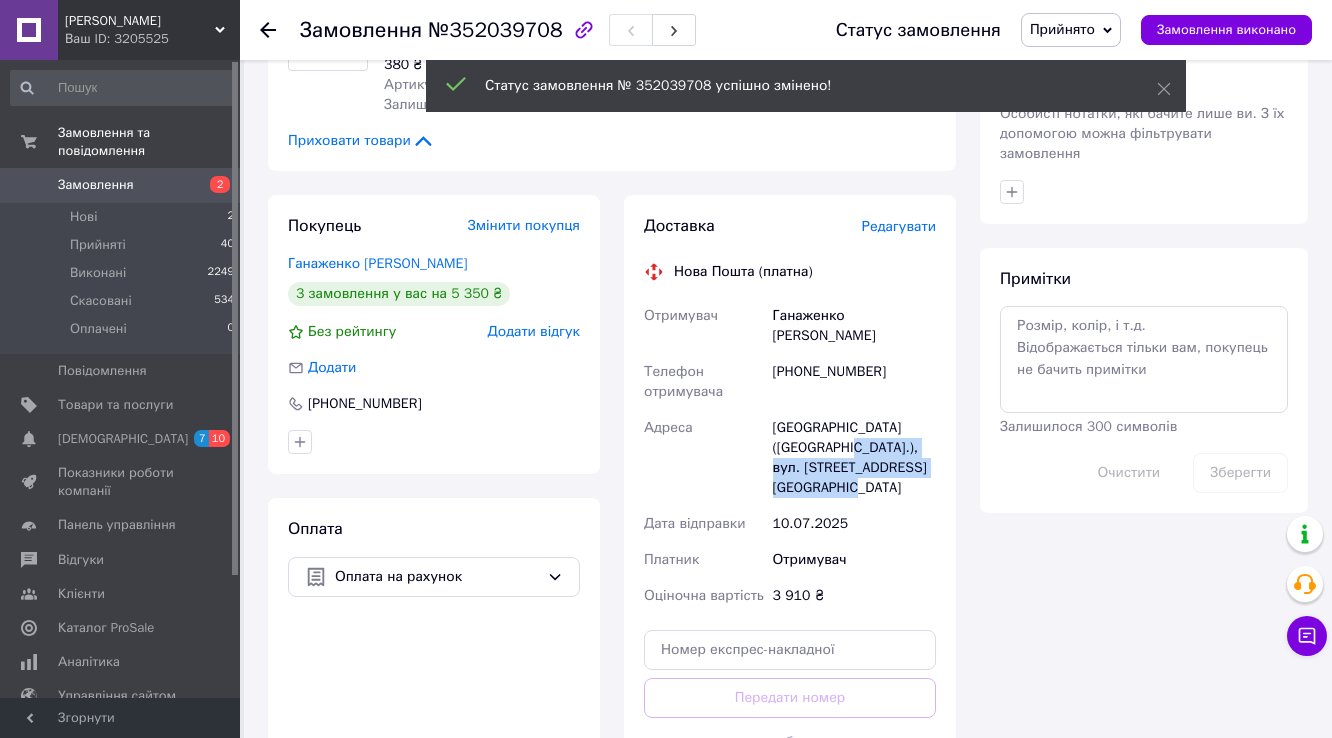 click on "Замовлення" at bounding box center [121, 185] 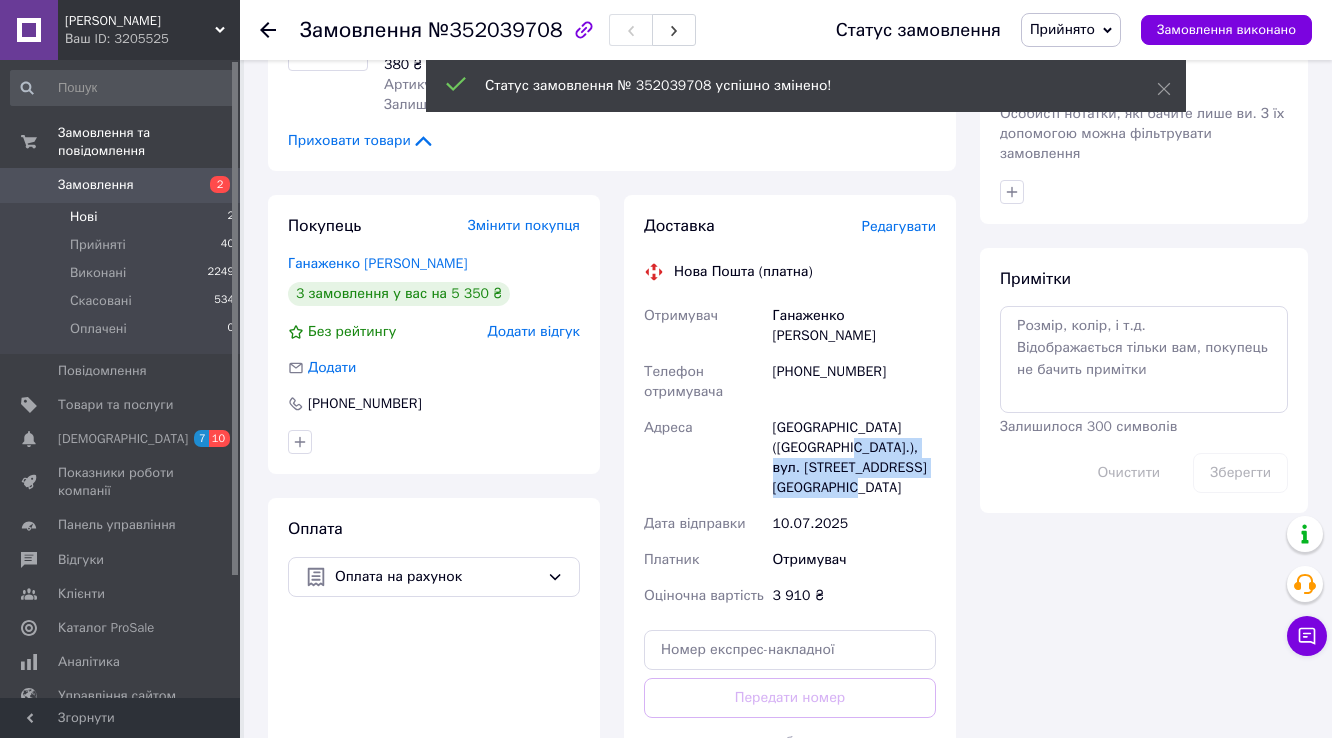 scroll, scrollTop: 0, scrollLeft: 0, axis: both 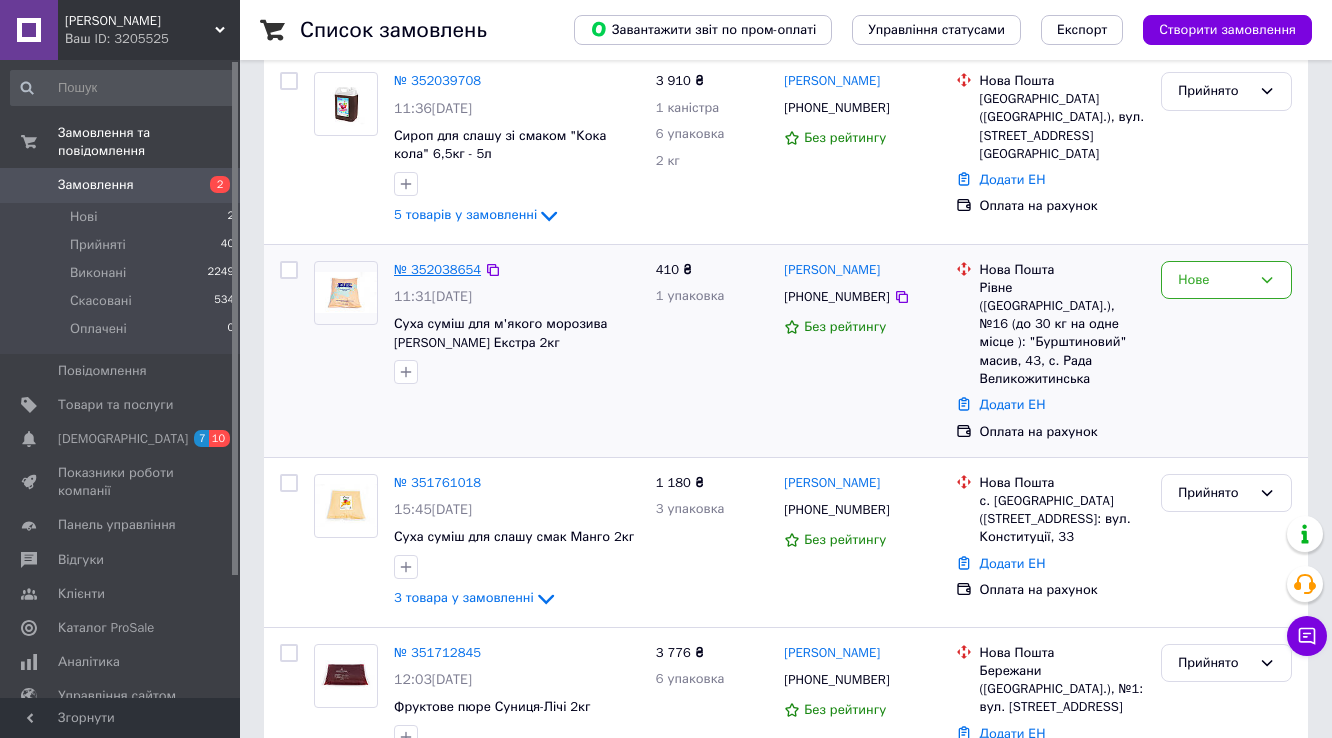 click on "№ 352038654" at bounding box center [437, 269] 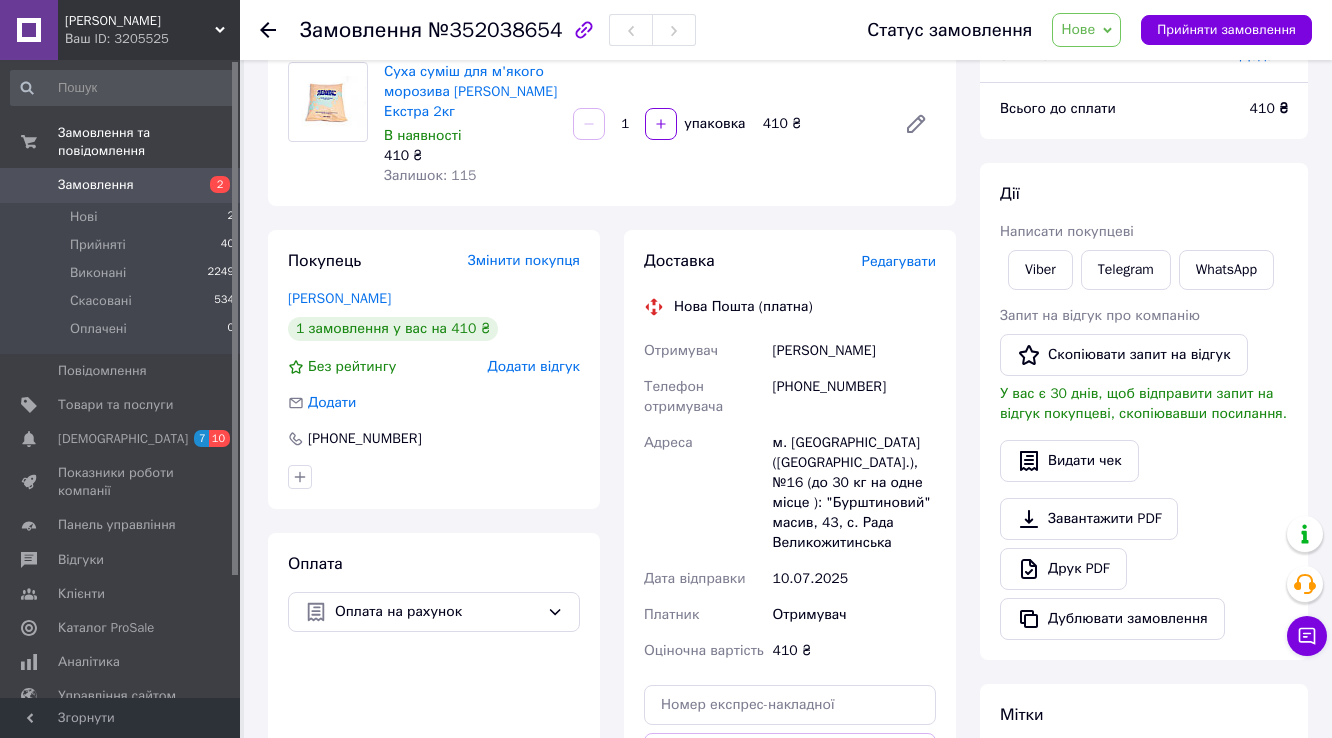 scroll, scrollTop: 160, scrollLeft: 0, axis: vertical 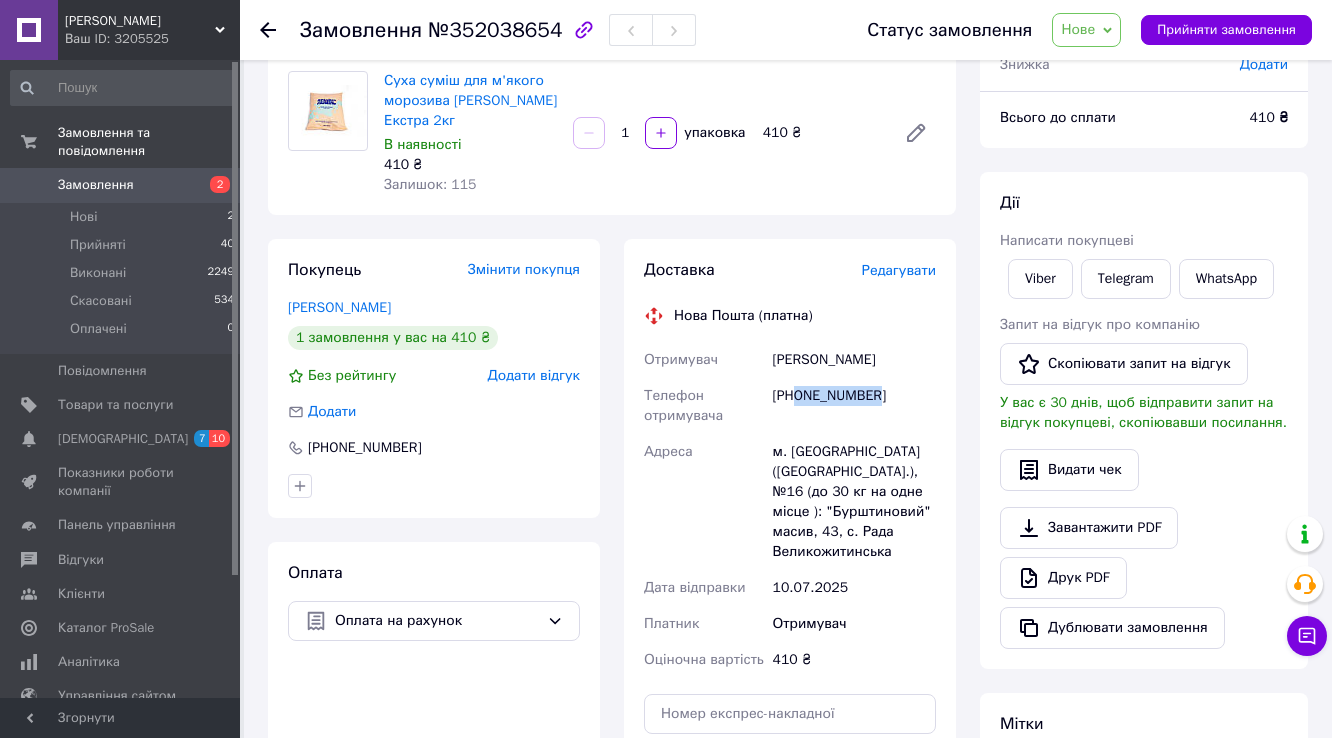 drag, startPoint x: 875, startPoint y: 395, endPoint x: 796, endPoint y: 400, distance: 79.15807 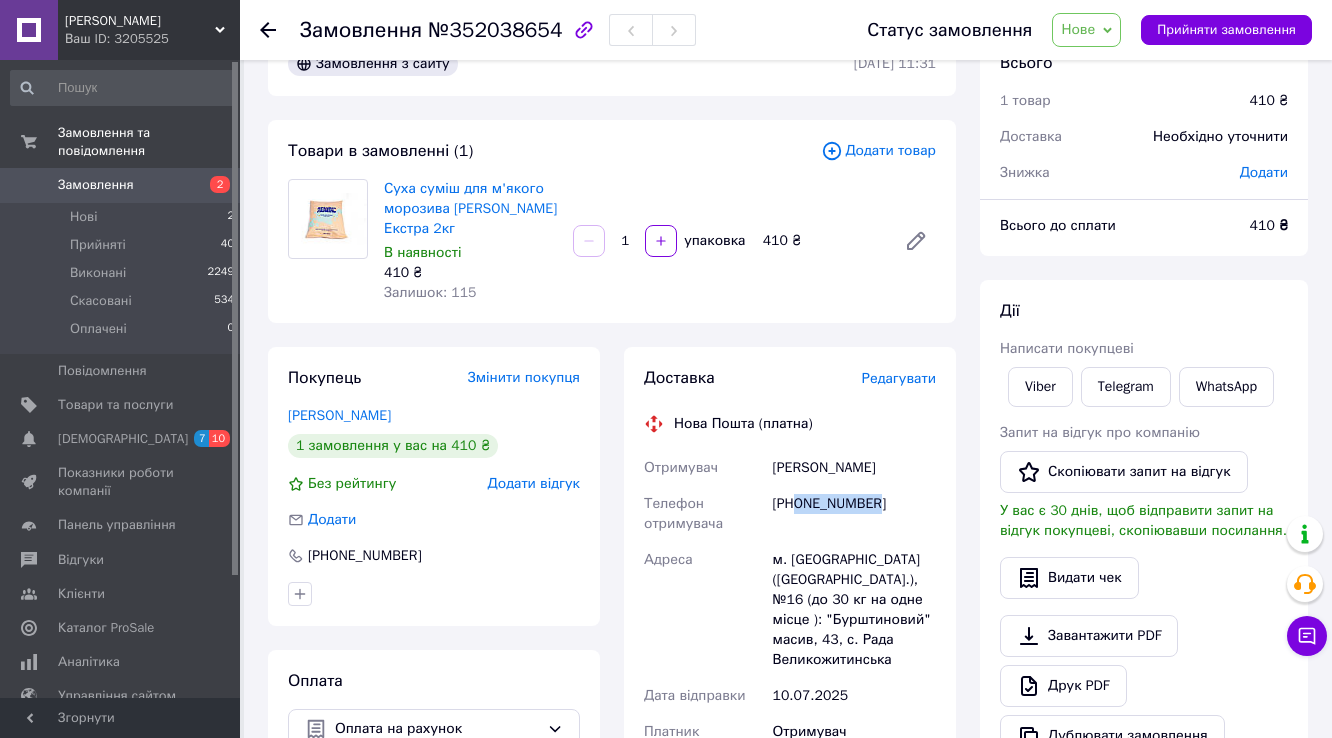 scroll, scrollTop: 80, scrollLeft: 0, axis: vertical 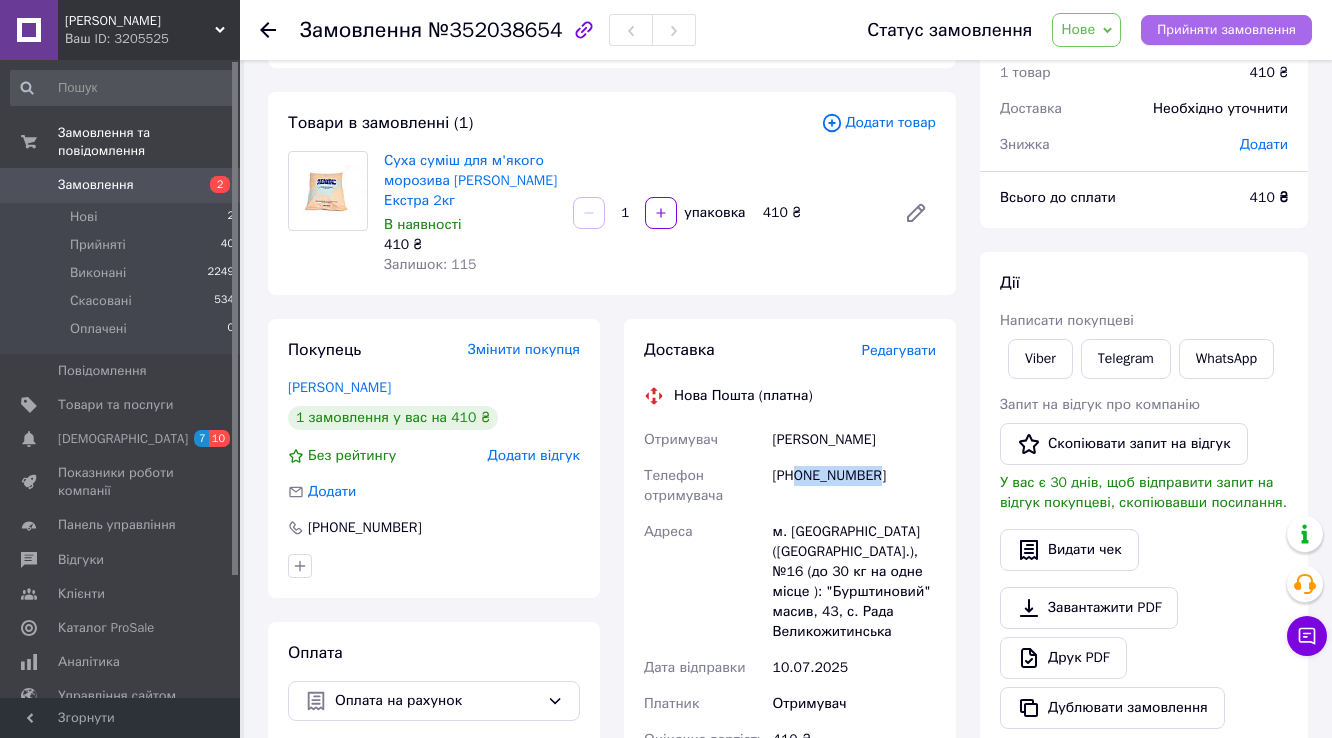 click on "Прийняти замовлення" at bounding box center (1226, 30) 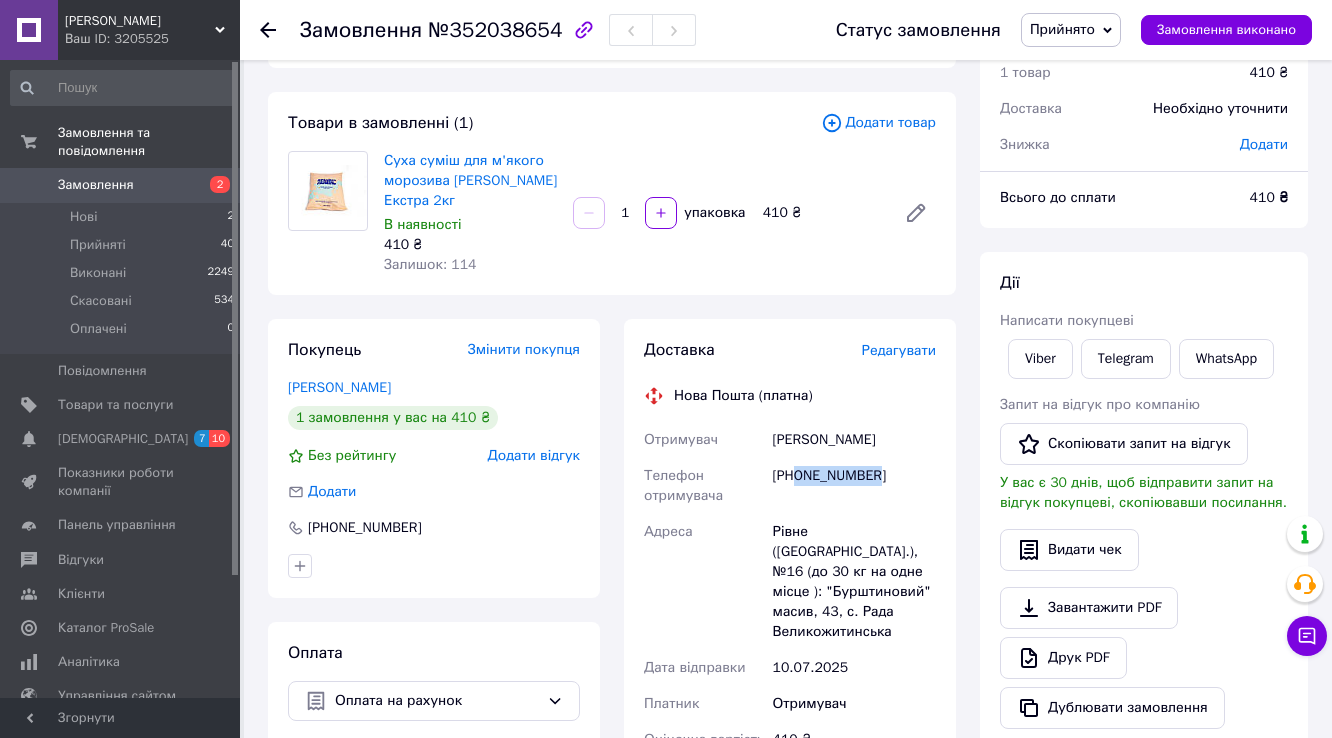 click on "Замовлення" at bounding box center [96, 185] 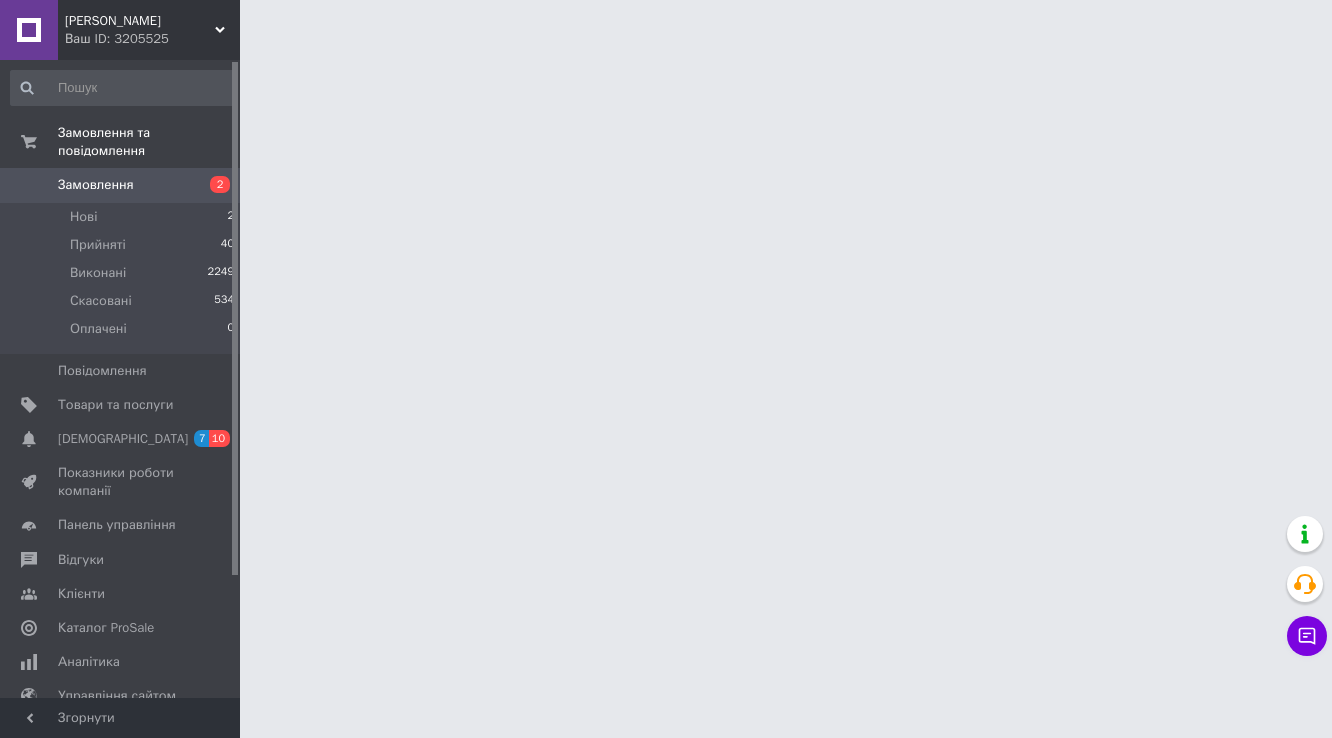 scroll, scrollTop: 0, scrollLeft: 0, axis: both 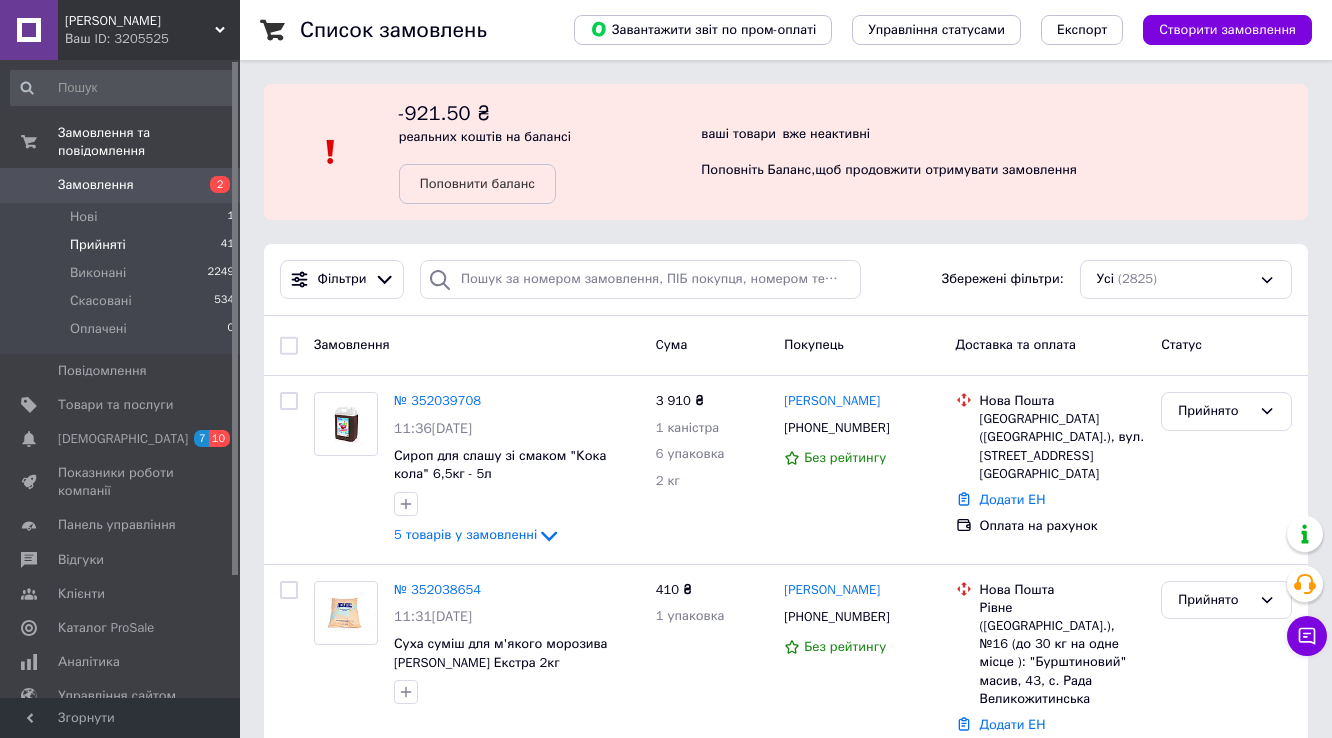 click on "Прийняті" at bounding box center [98, 245] 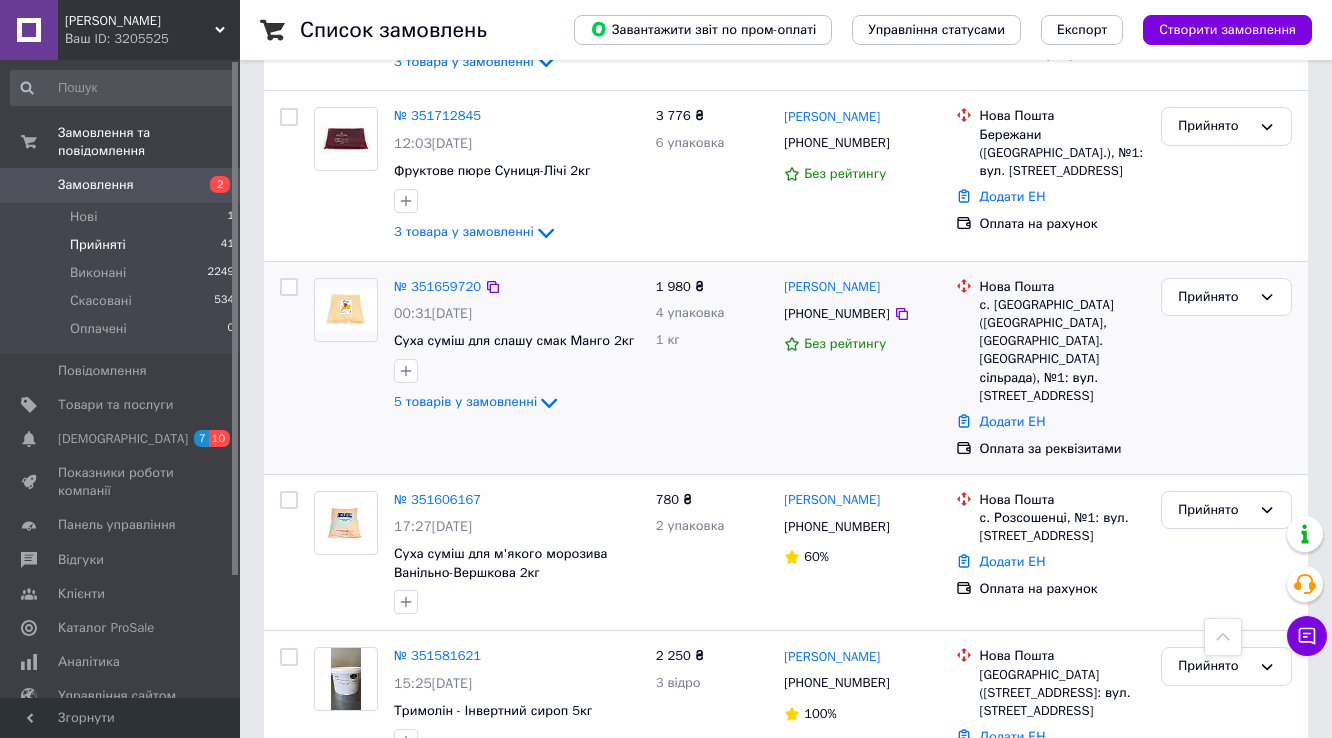 scroll, scrollTop: 960, scrollLeft: 0, axis: vertical 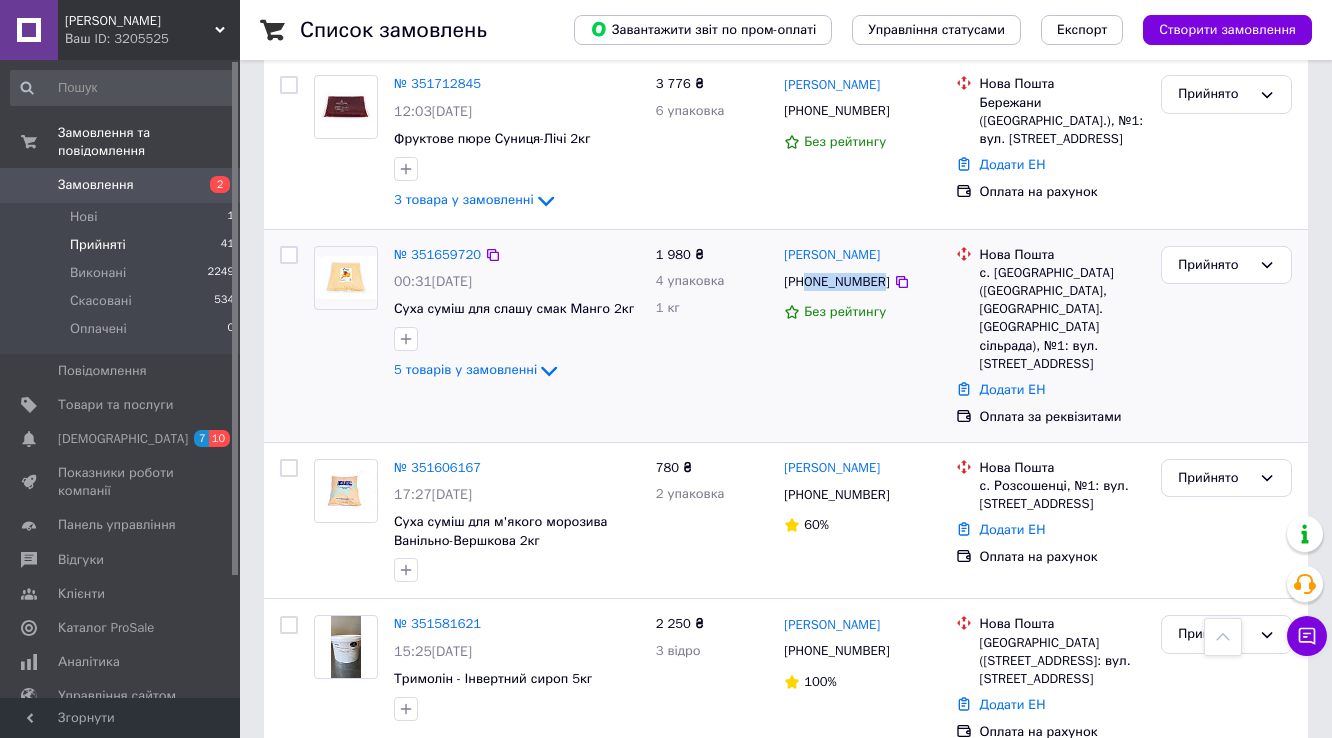 drag, startPoint x: 875, startPoint y: 258, endPoint x: 808, endPoint y: 260, distance: 67.02985 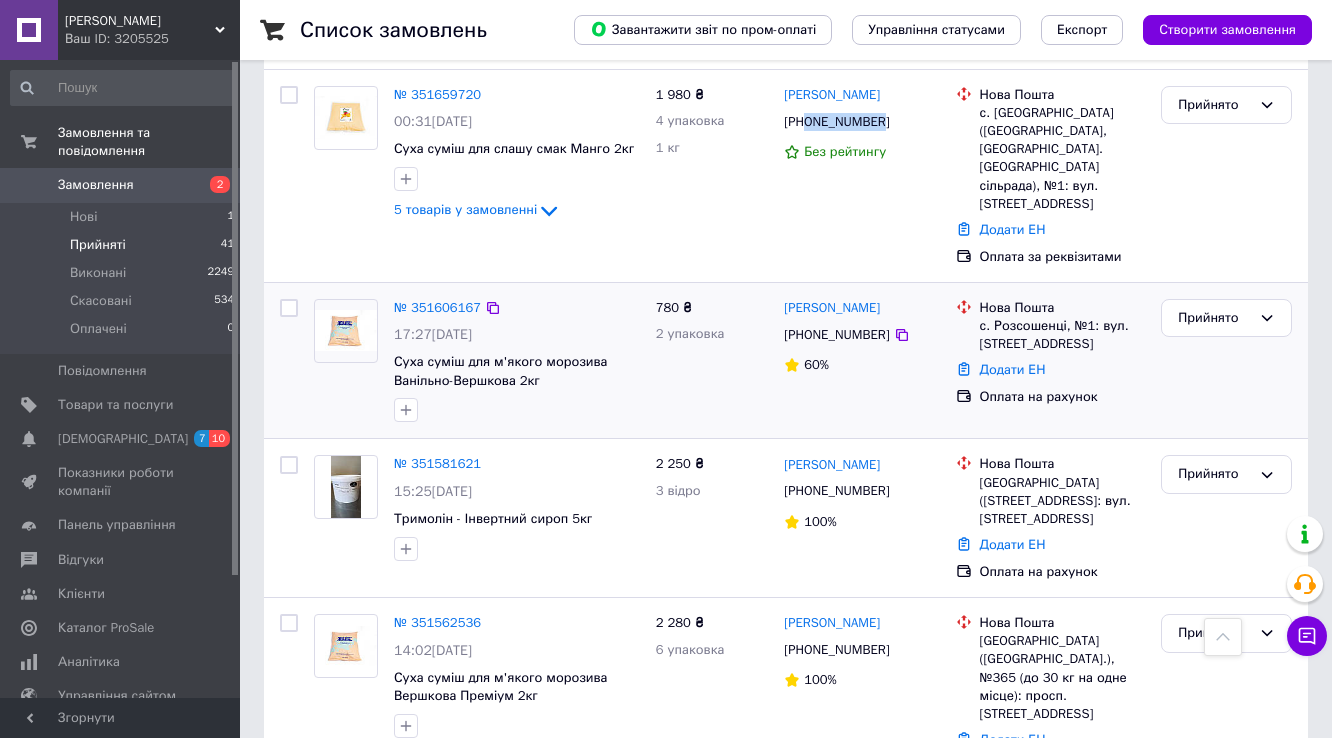 scroll, scrollTop: 1200, scrollLeft: 0, axis: vertical 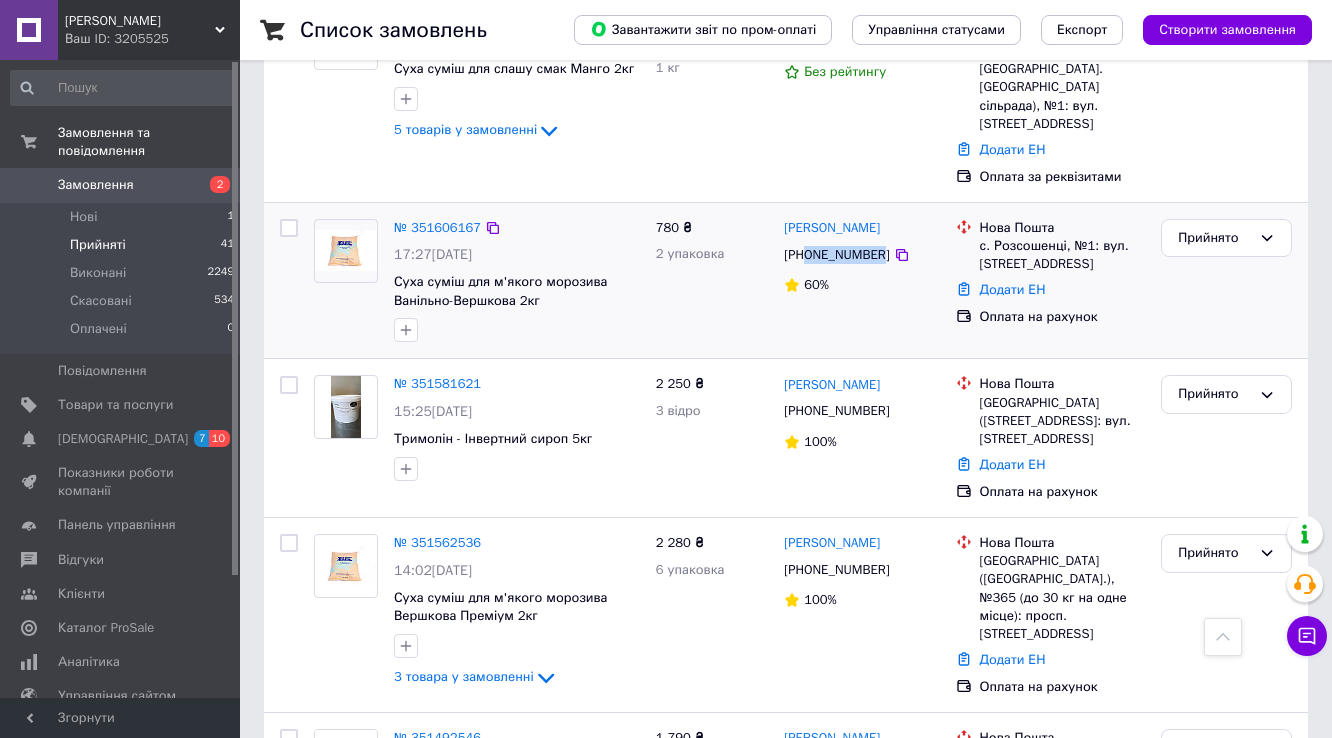 drag, startPoint x: 876, startPoint y: 210, endPoint x: 809, endPoint y: 221, distance: 67.89698 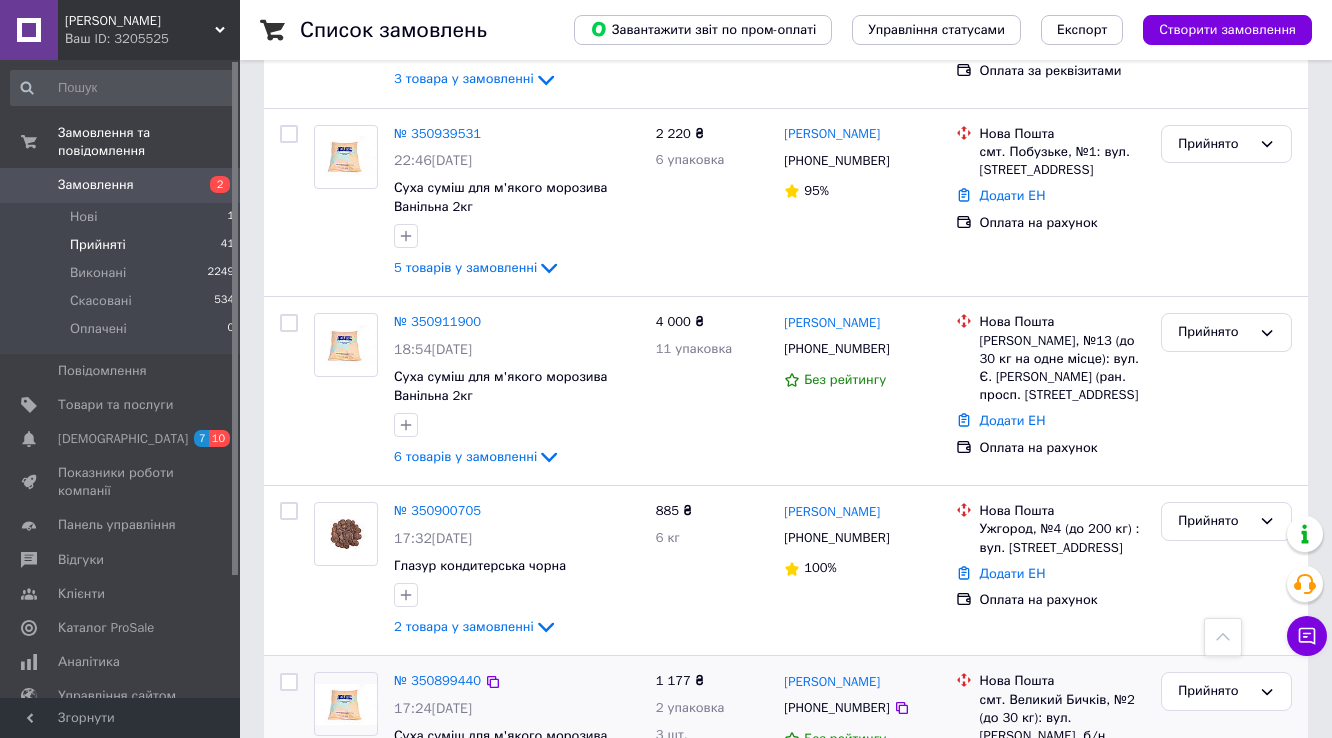 scroll, scrollTop: 2720, scrollLeft: 0, axis: vertical 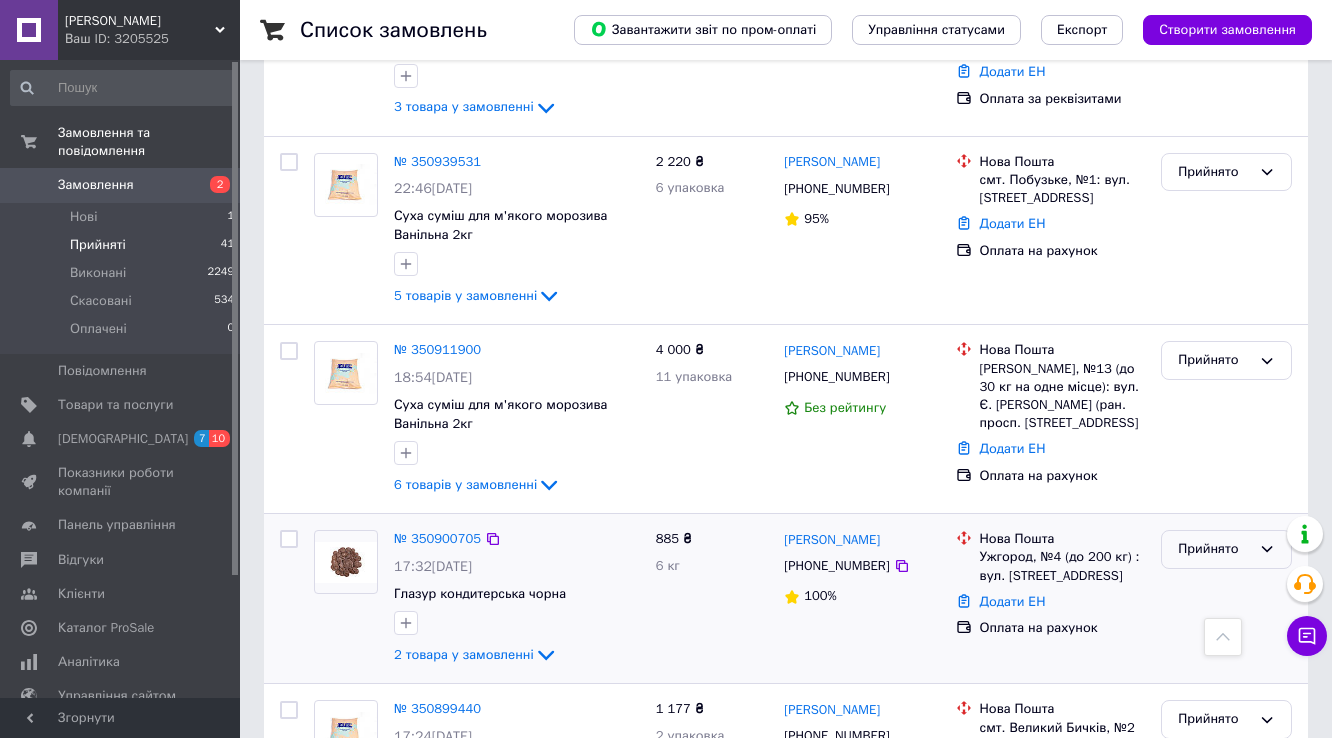 click on "Прийнято" at bounding box center [1226, 549] 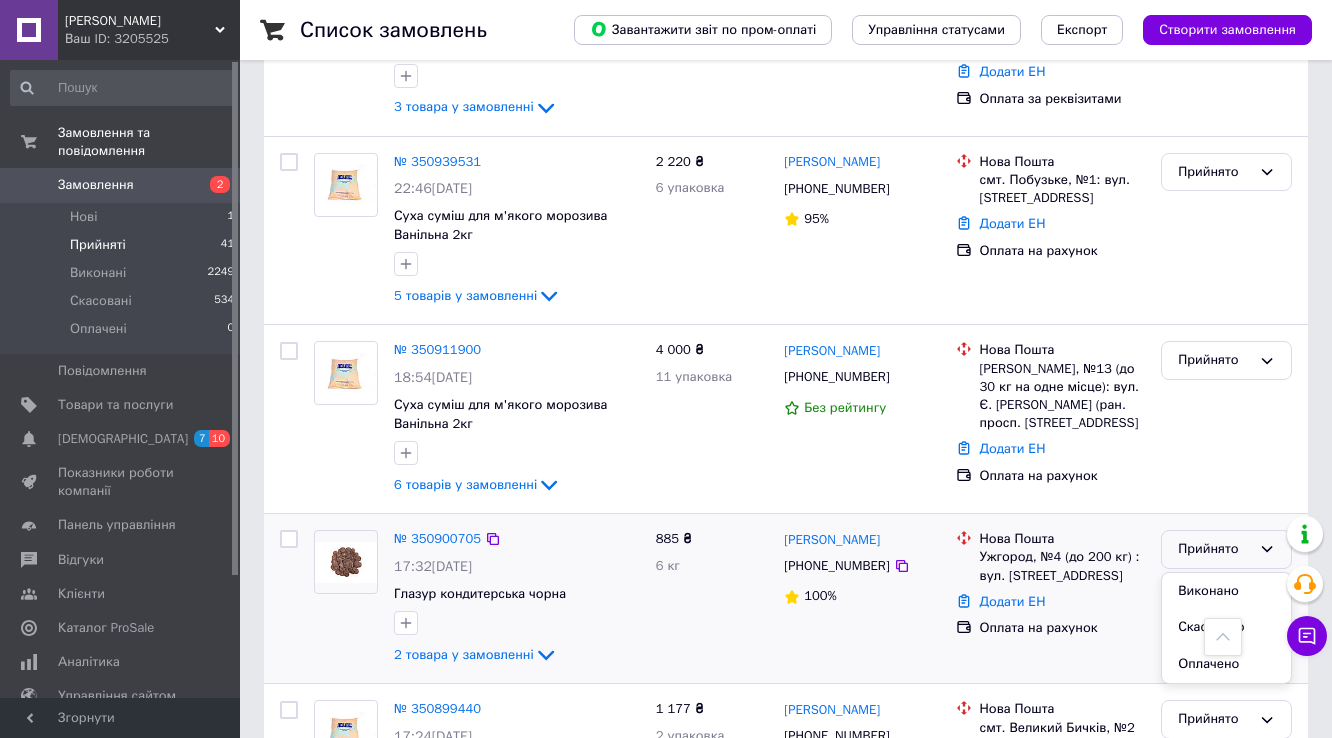 click on "Виконано" at bounding box center [1226, 591] 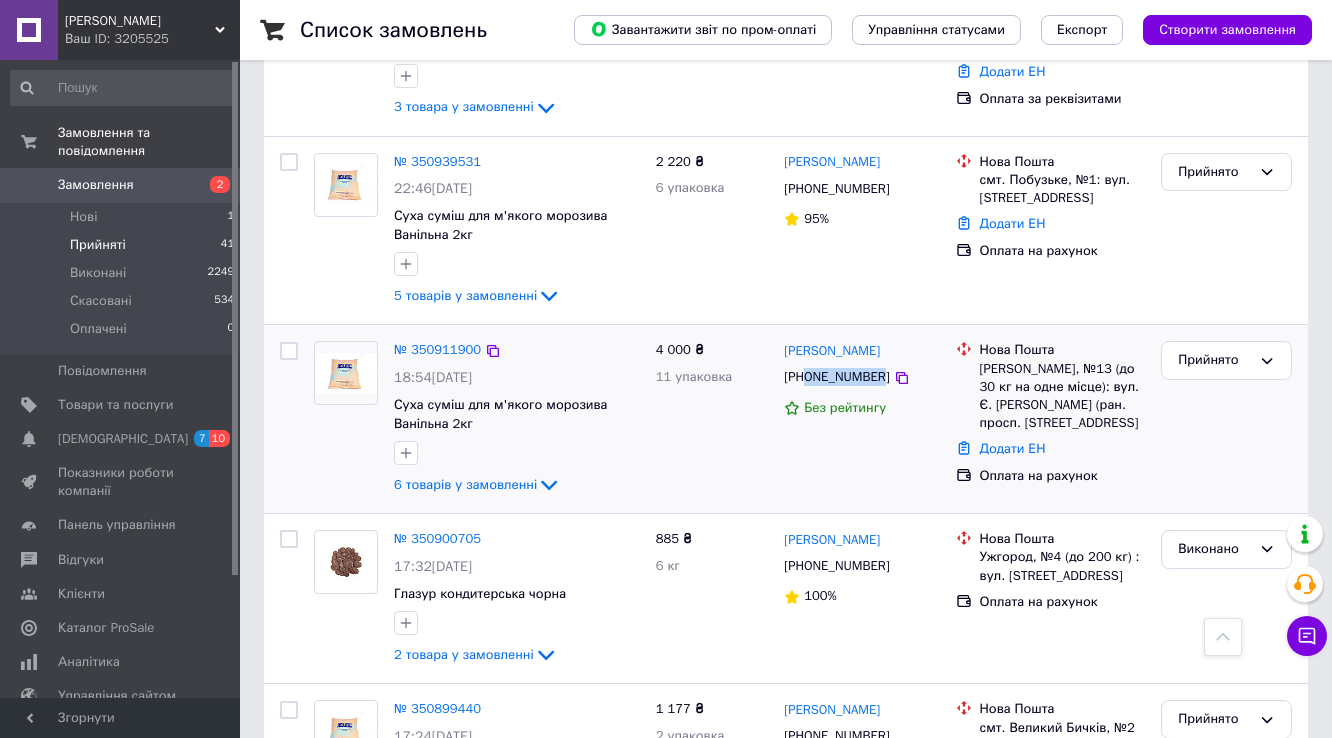 drag, startPoint x: 874, startPoint y: 269, endPoint x: 809, endPoint y: 276, distance: 65.37584 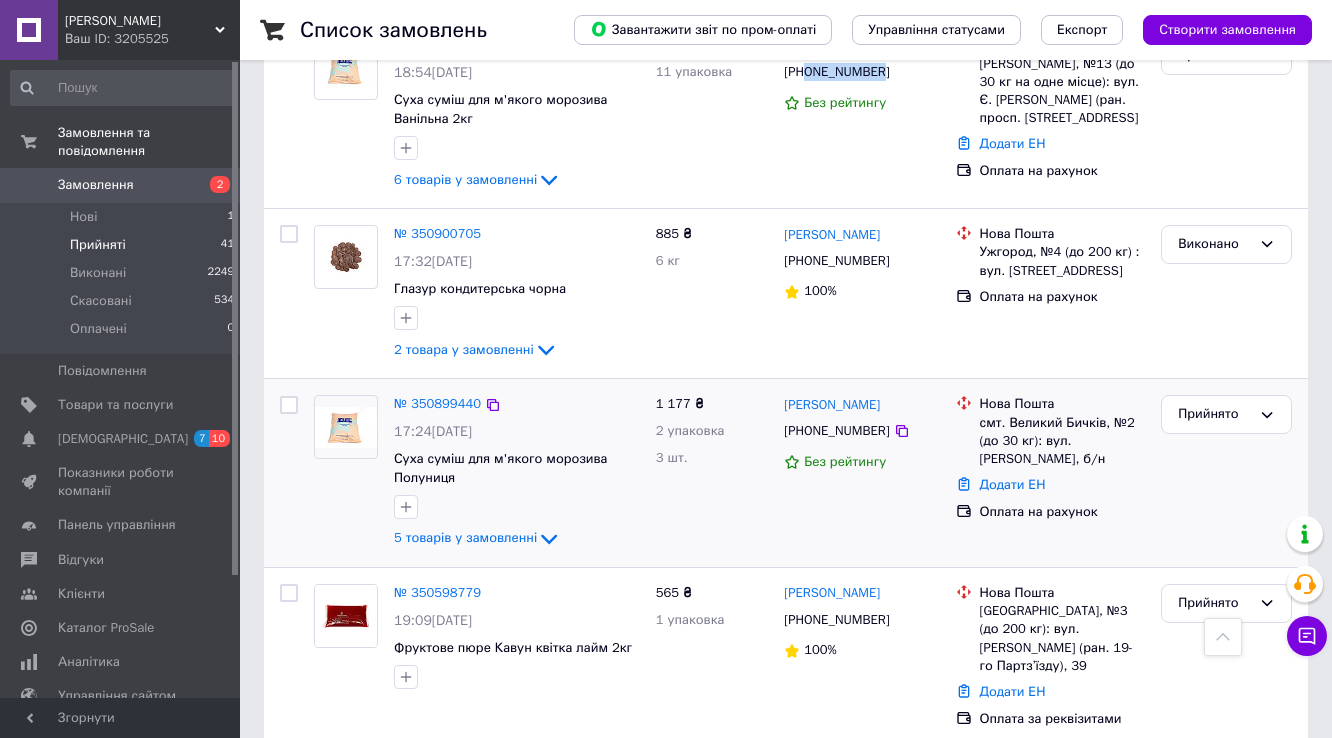 scroll, scrollTop: 3040, scrollLeft: 0, axis: vertical 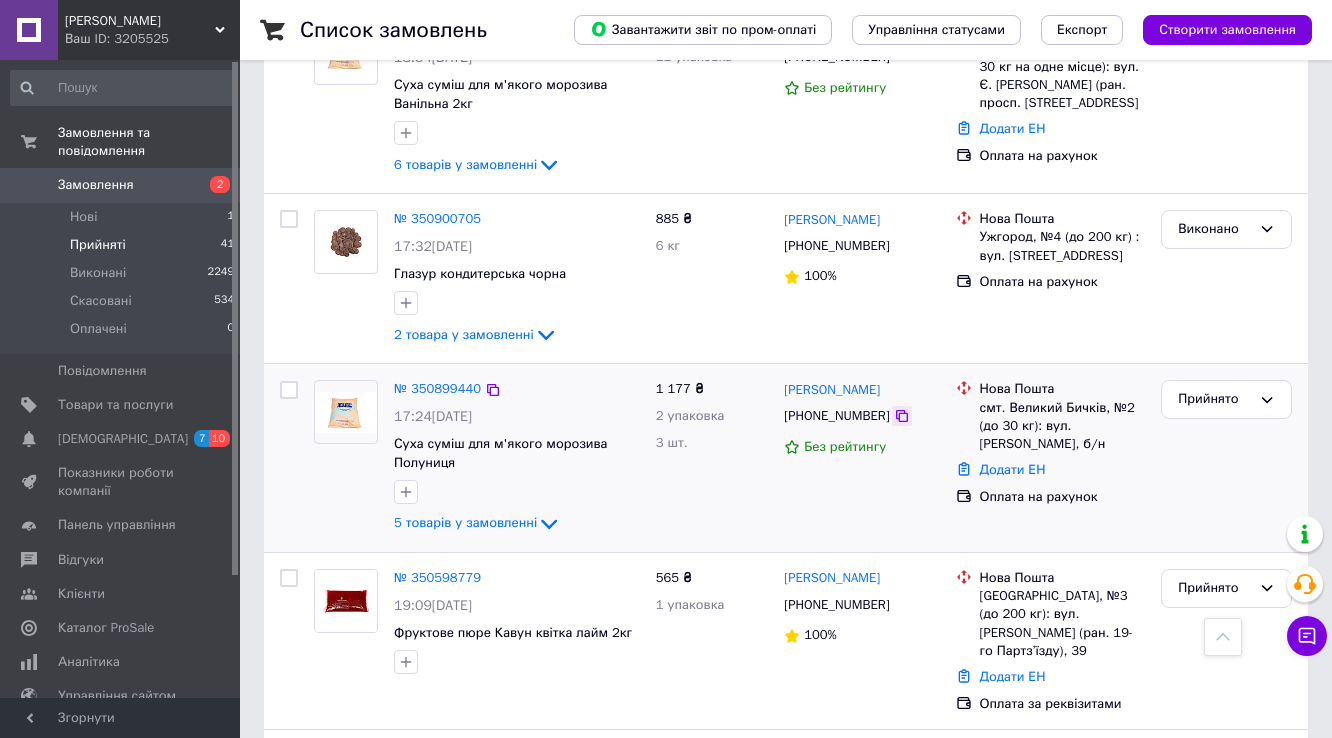click 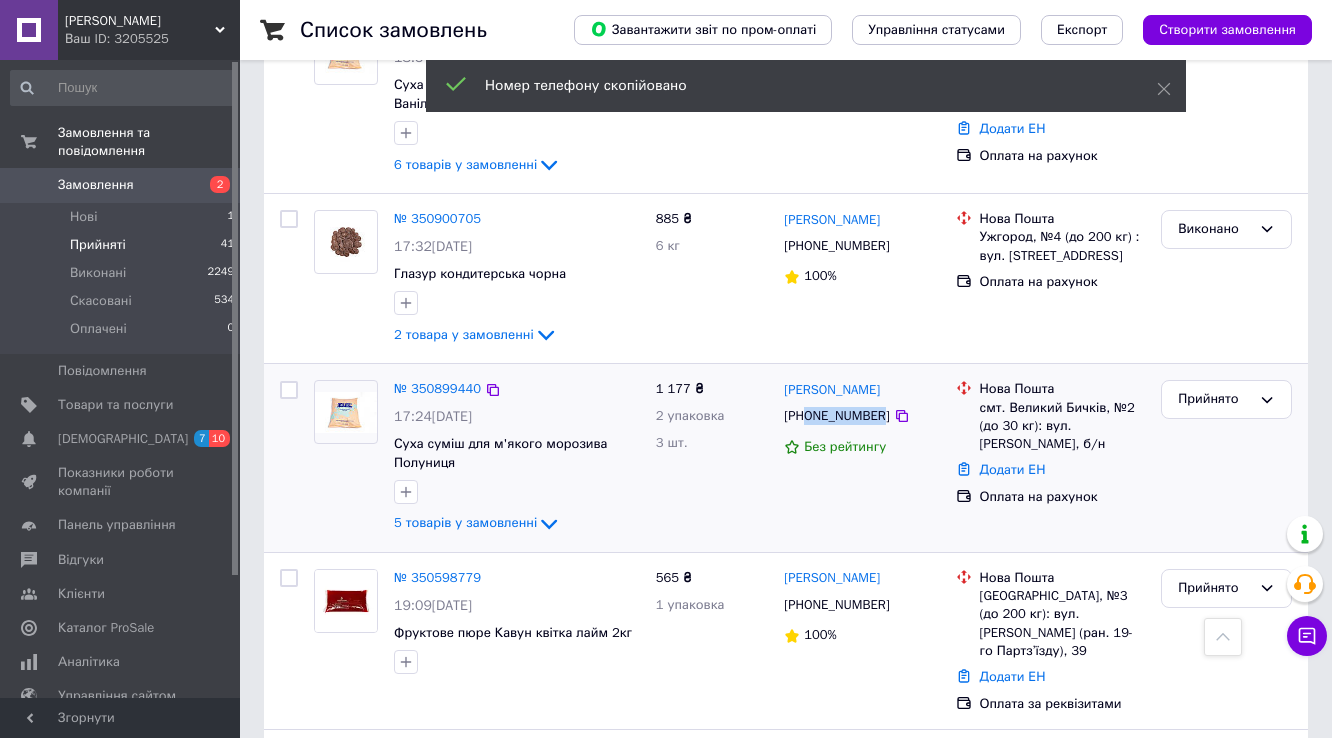 drag, startPoint x: 875, startPoint y: 310, endPoint x: 804, endPoint y: 312, distance: 71.02816 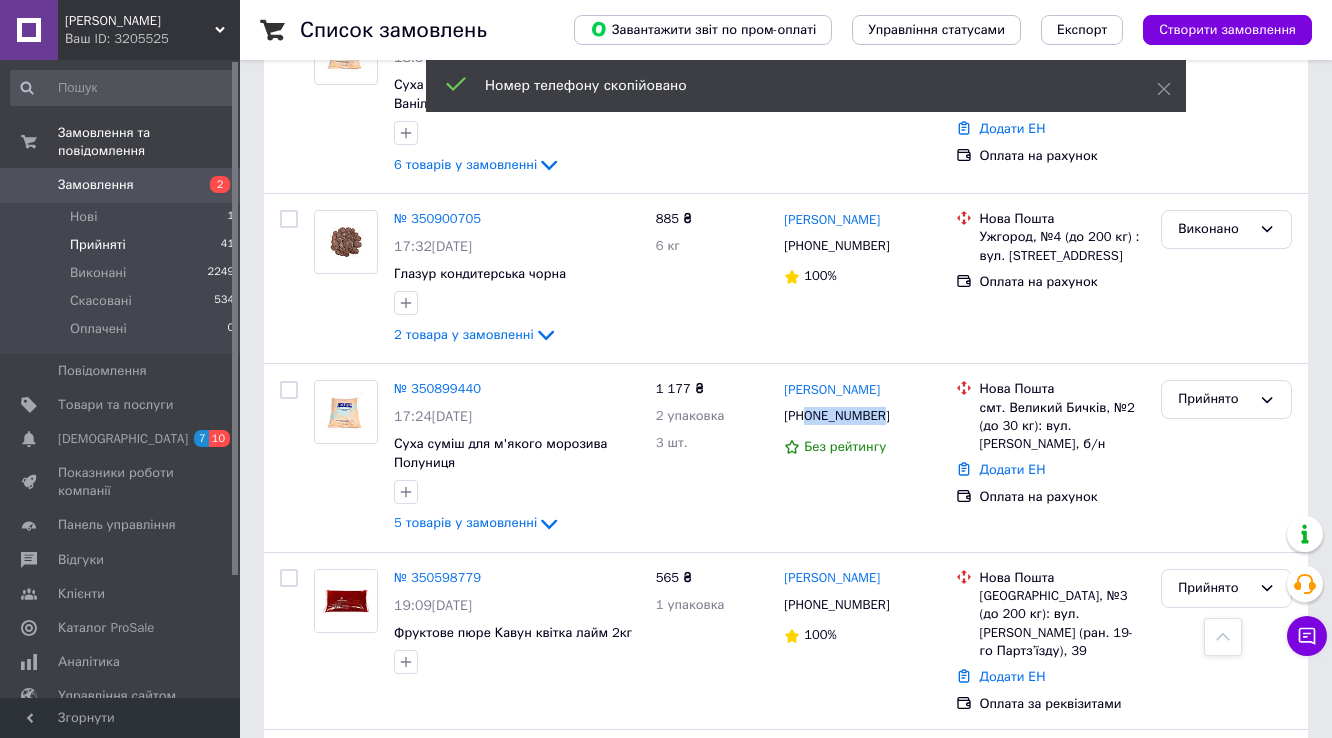 copy on "0979733685" 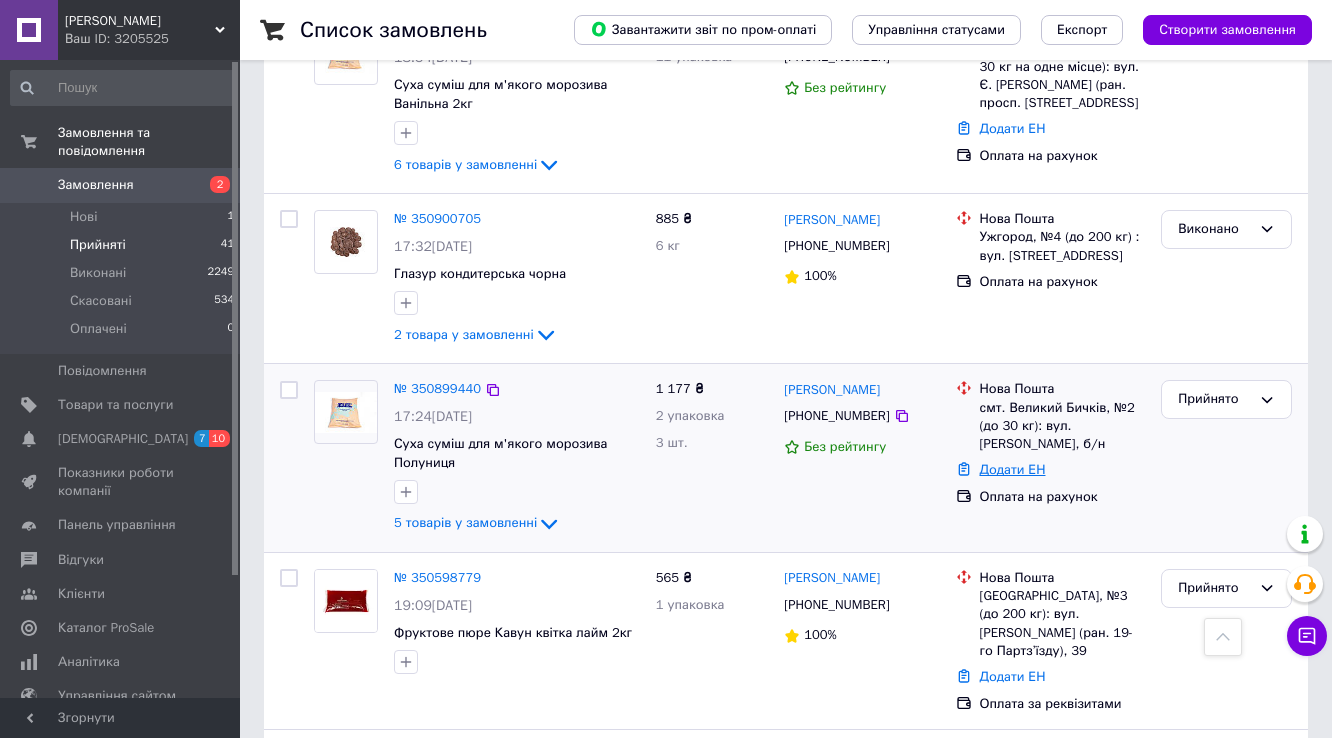 click on "Додати ЕН" at bounding box center [1013, 469] 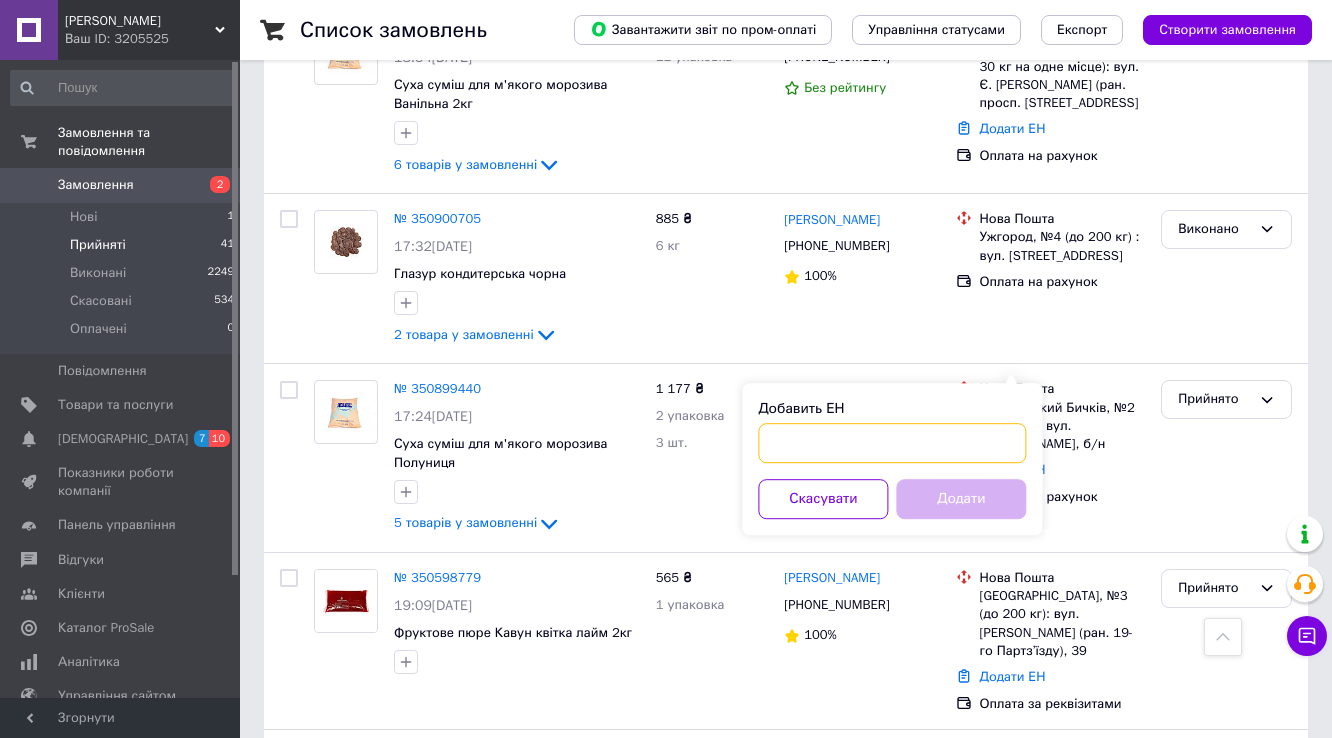 click on "Добавить ЕН" at bounding box center (892, 443) 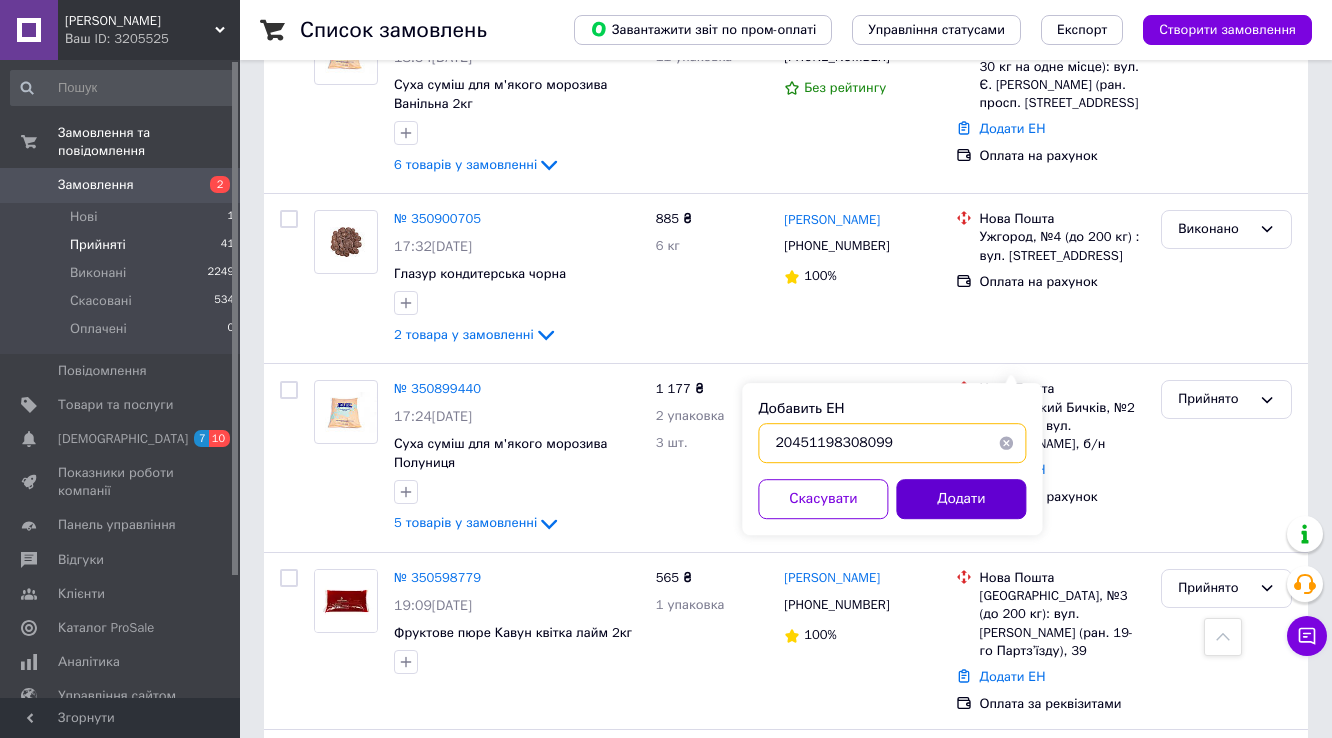 type on "20451198308099" 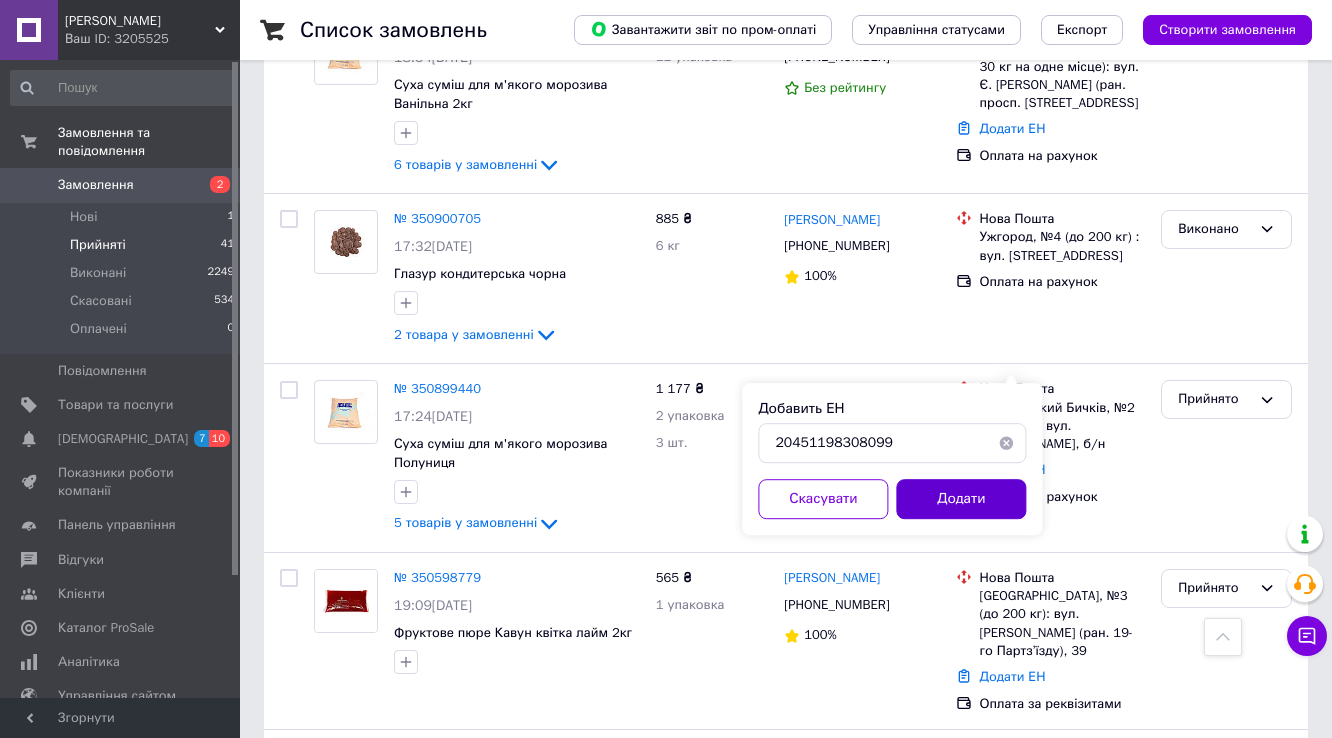 click on "Додати" at bounding box center [961, 499] 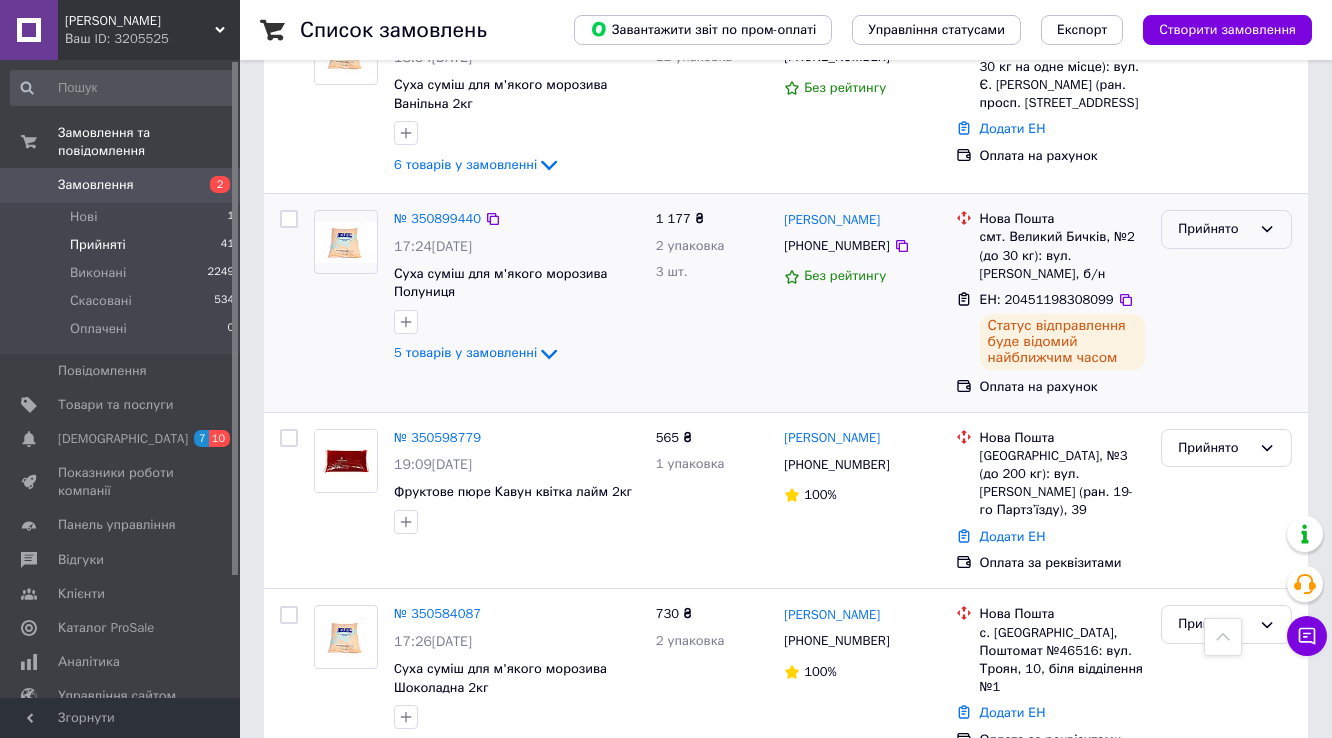 click on "Прийнято" at bounding box center (1214, 229) 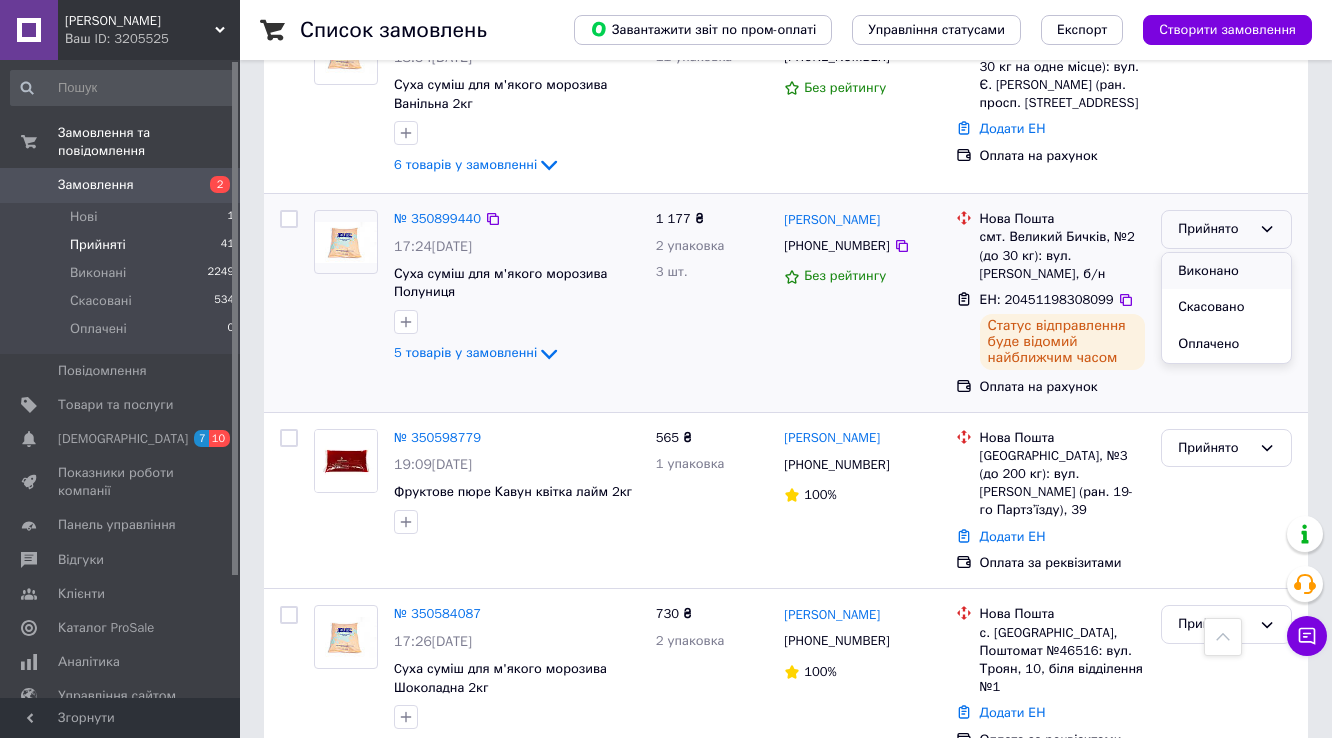 click on "Виконано" at bounding box center [1226, 271] 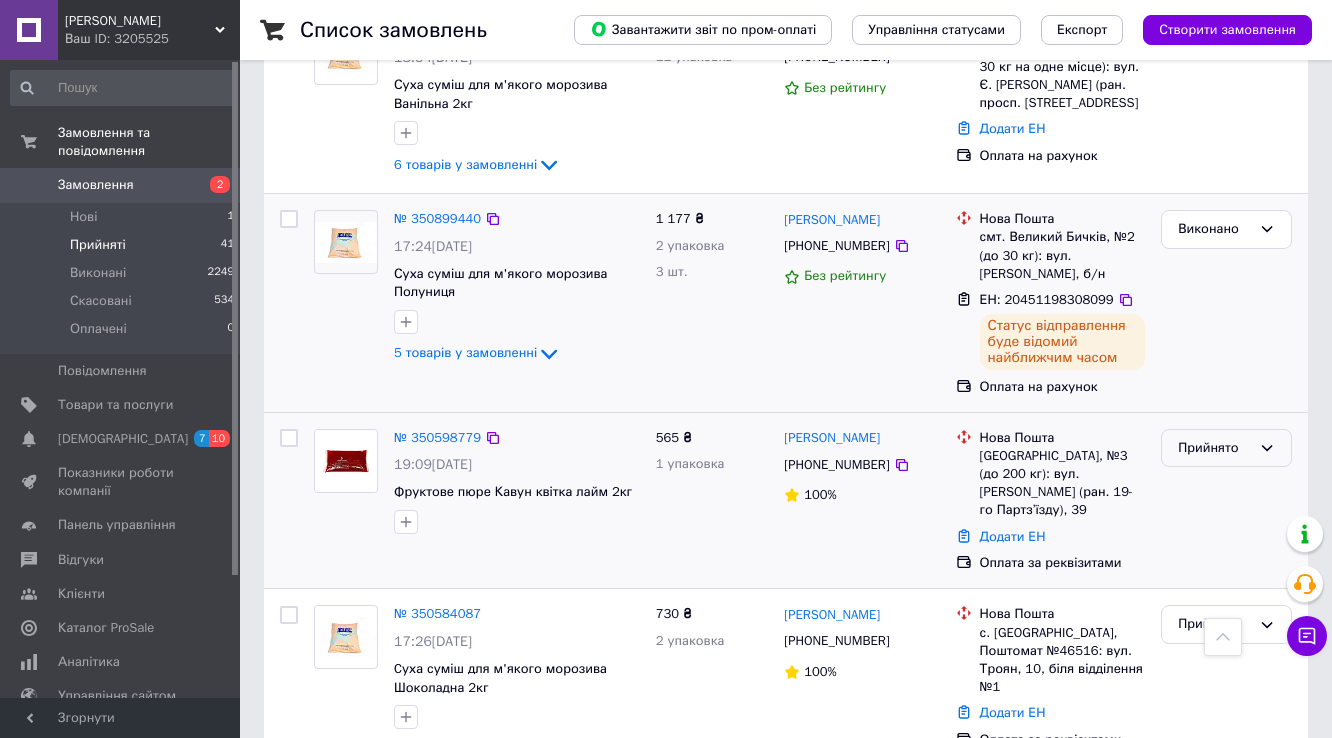 click 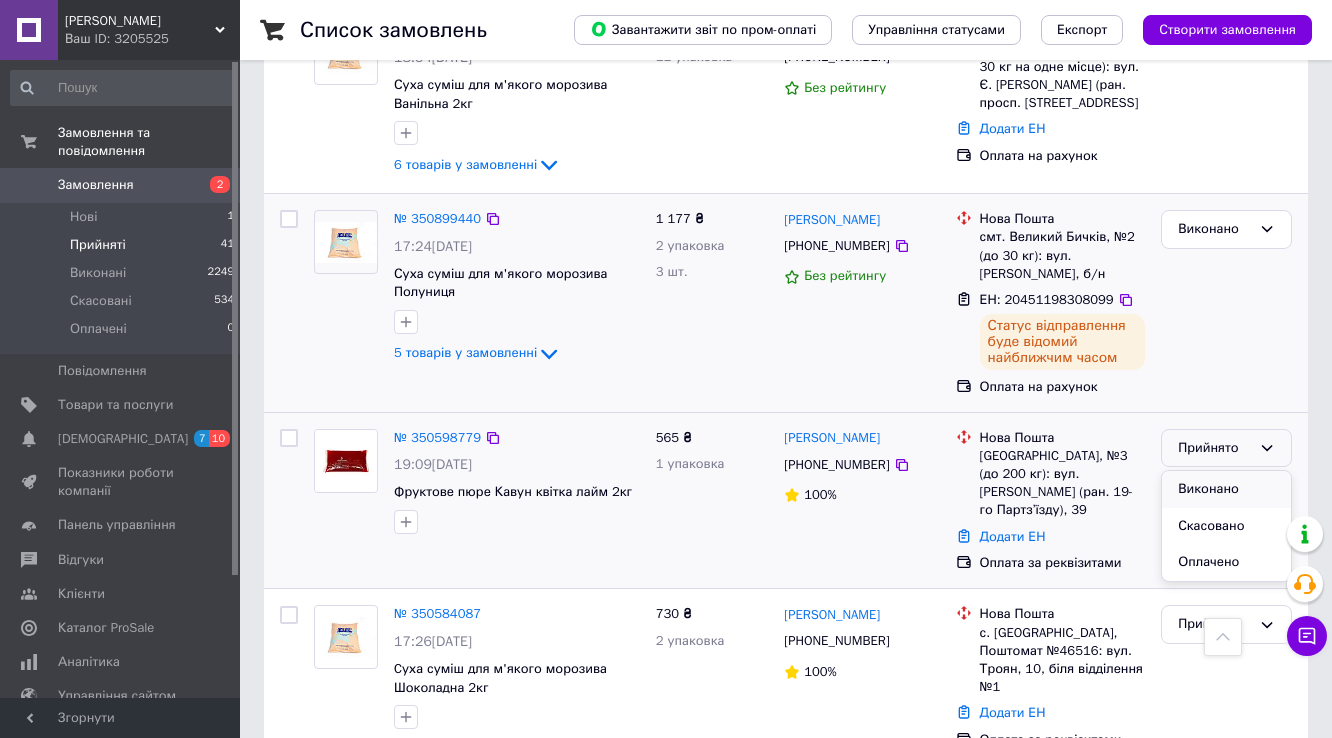click on "Виконано" at bounding box center (1226, 489) 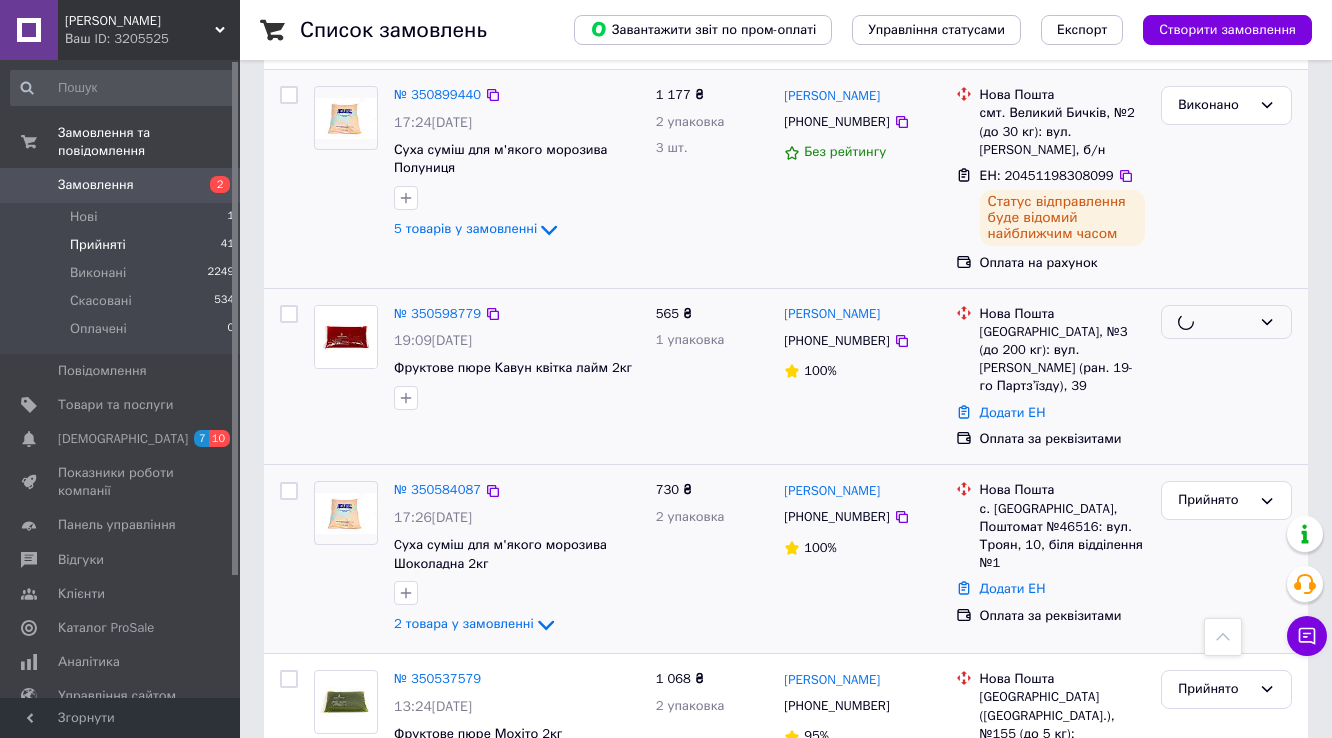 scroll, scrollTop: 3200, scrollLeft: 0, axis: vertical 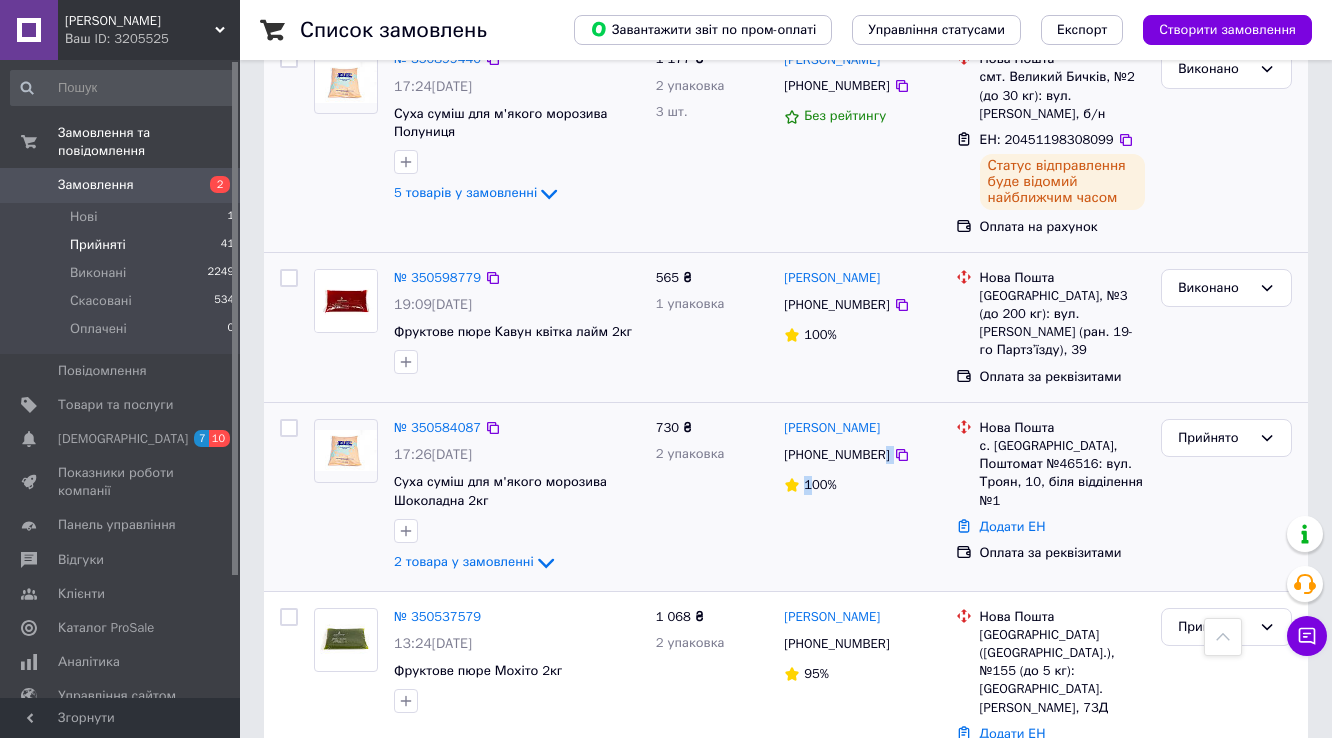 drag, startPoint x: 875, startPoint y: 360, endPoint x: 808, endPoint y: 356, distance: 67.11929 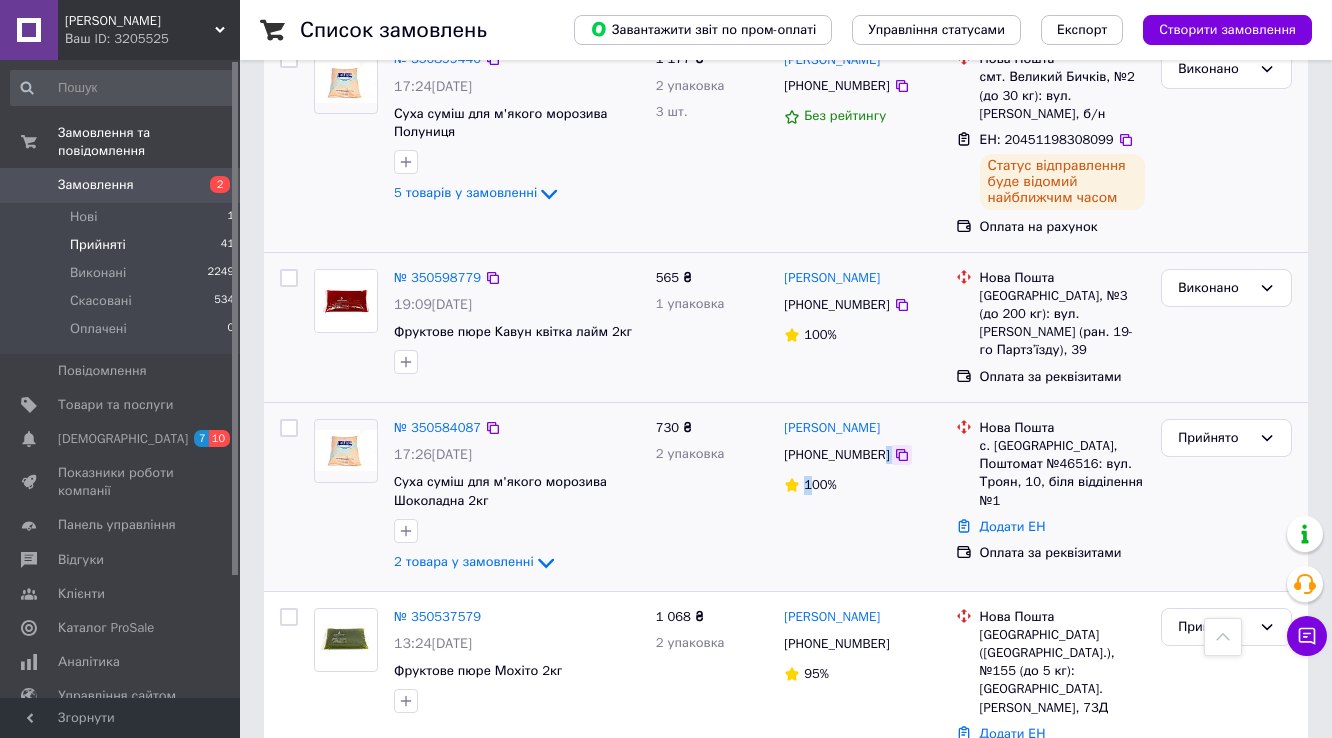 click 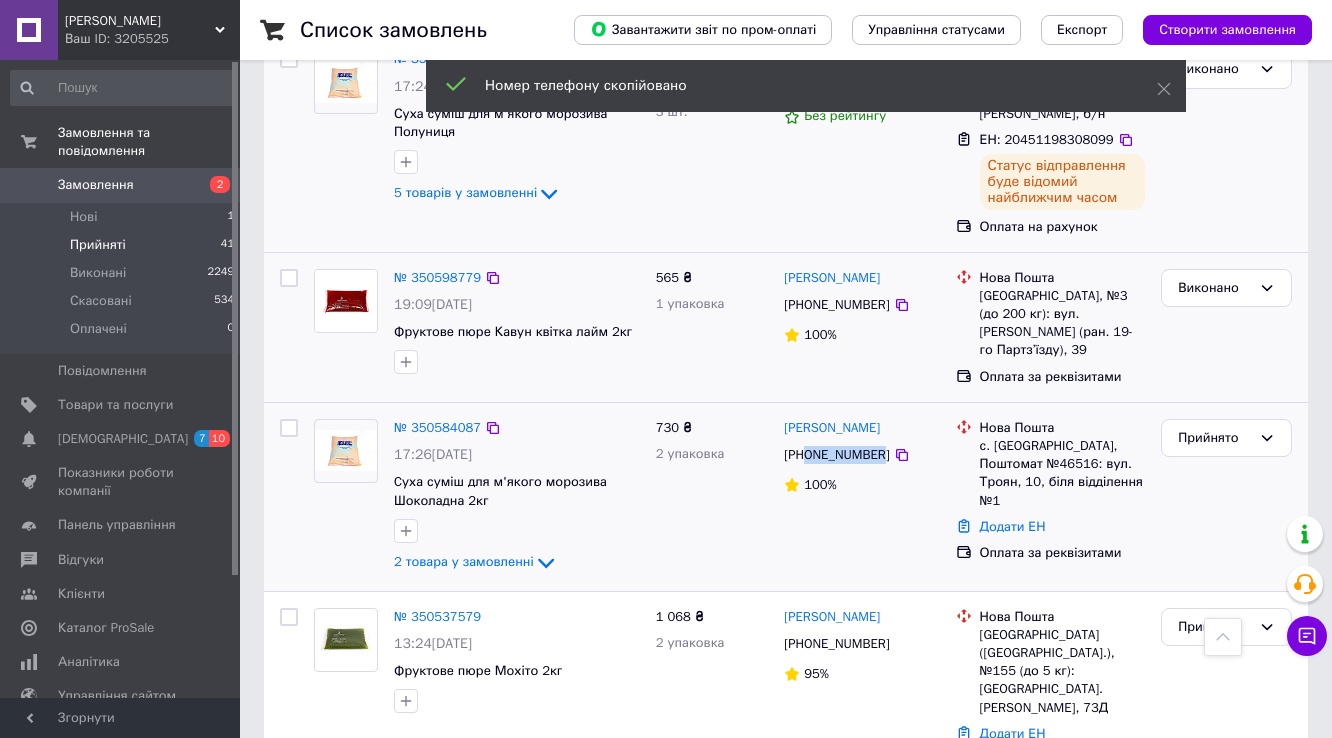 drag, startPoint x: 878, startPoint y: 332, endPoint x: 808, endPoint y: 336, distance: 70.11419 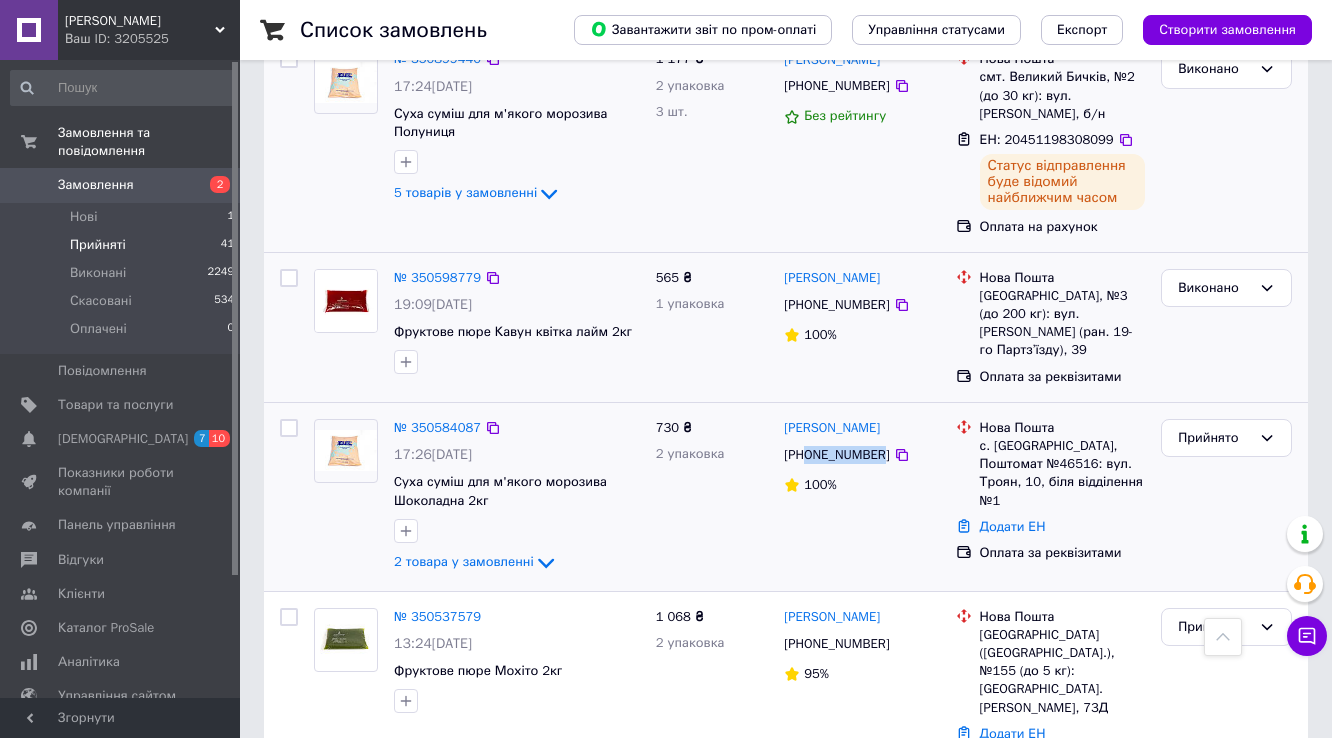 copy on "0968929524" 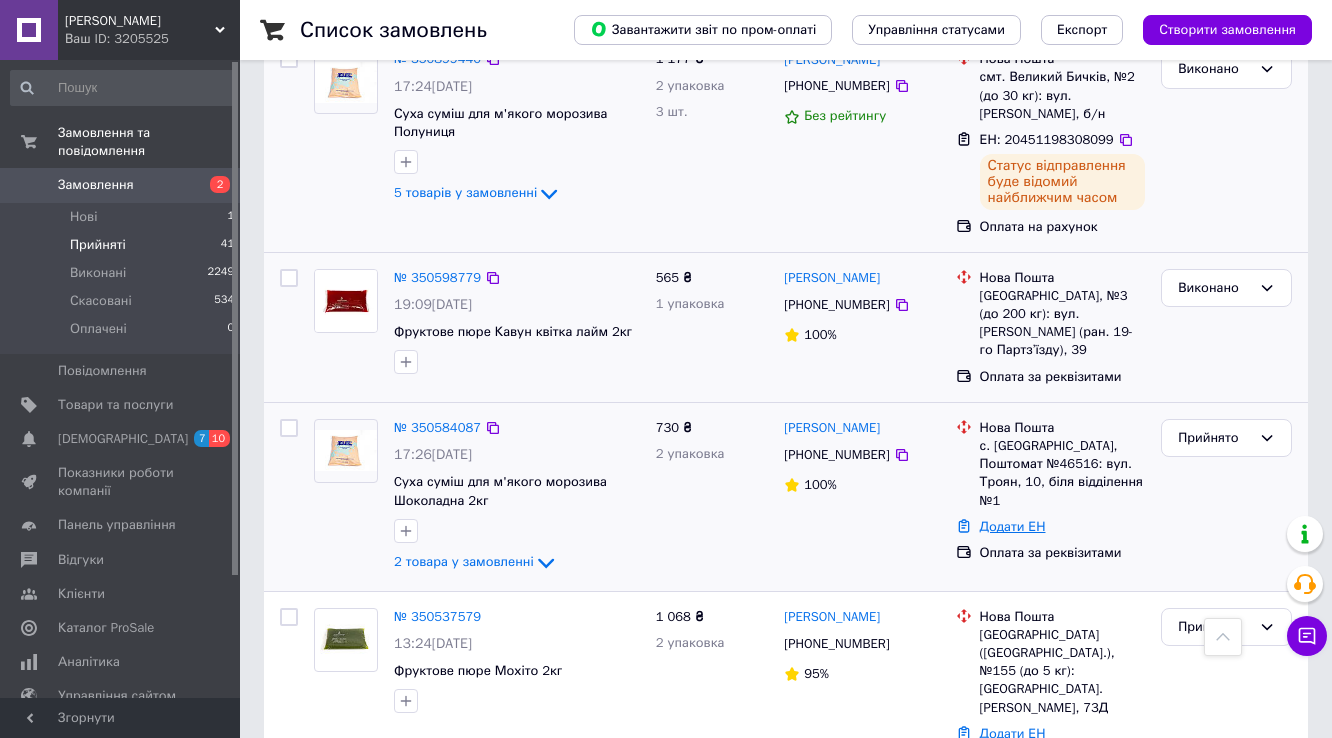click on "Додати ЕН" at bounding box center (1013, 526) 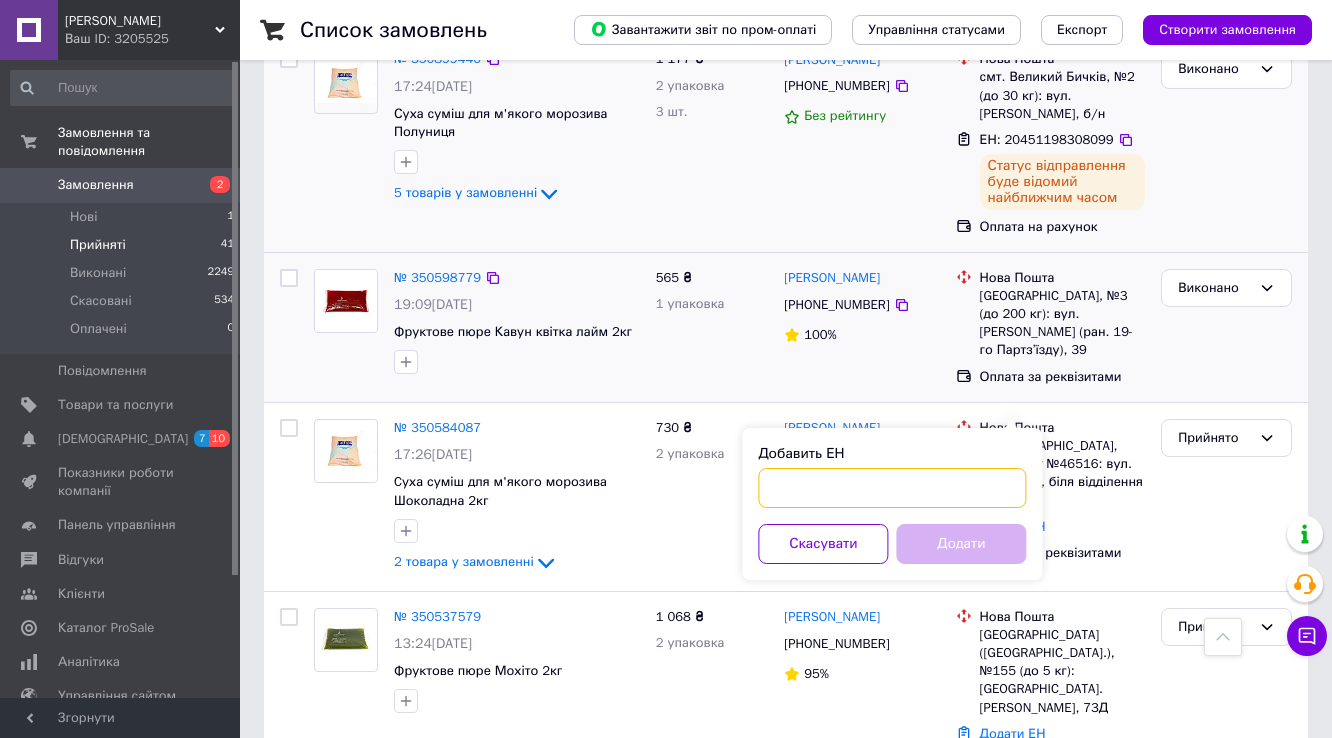 click on "Добавить ЕН" at bounding box center [892, 488] 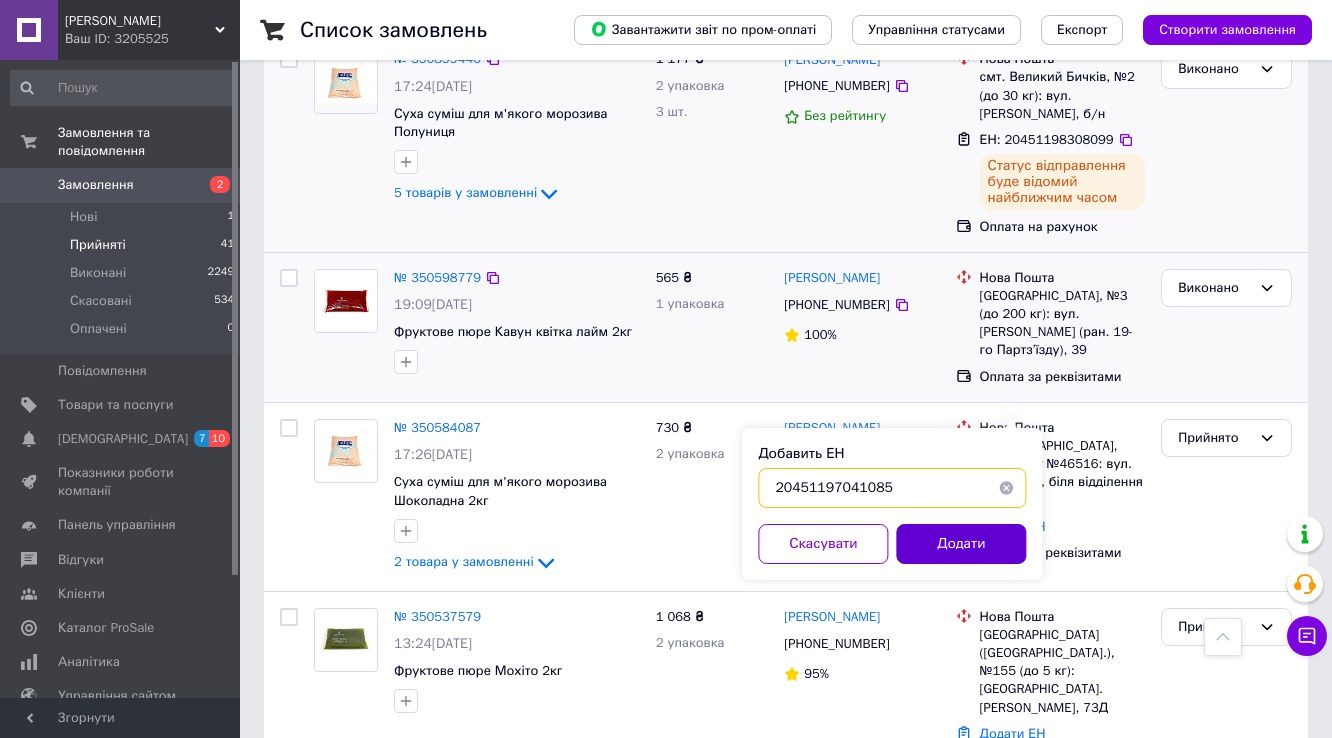 type on "20451197041085" 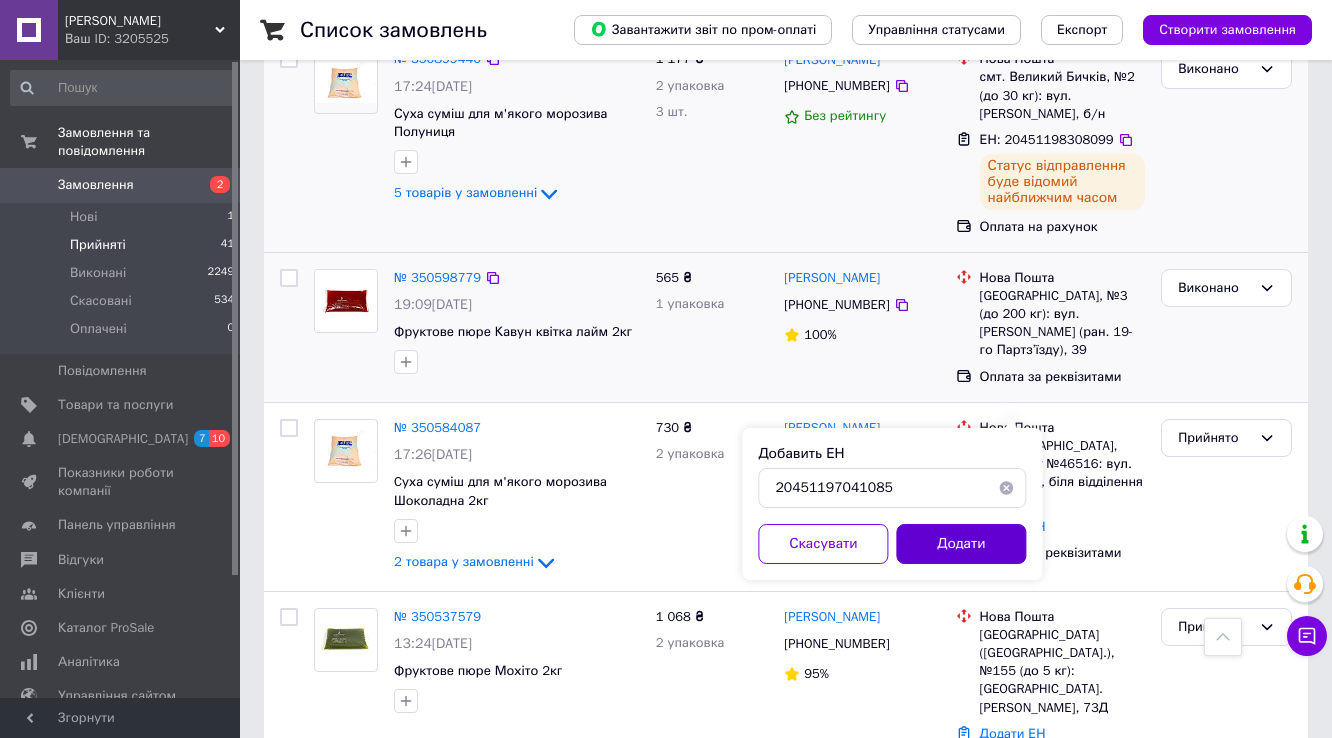 click on "Додати" at bounding box center (961, 544) 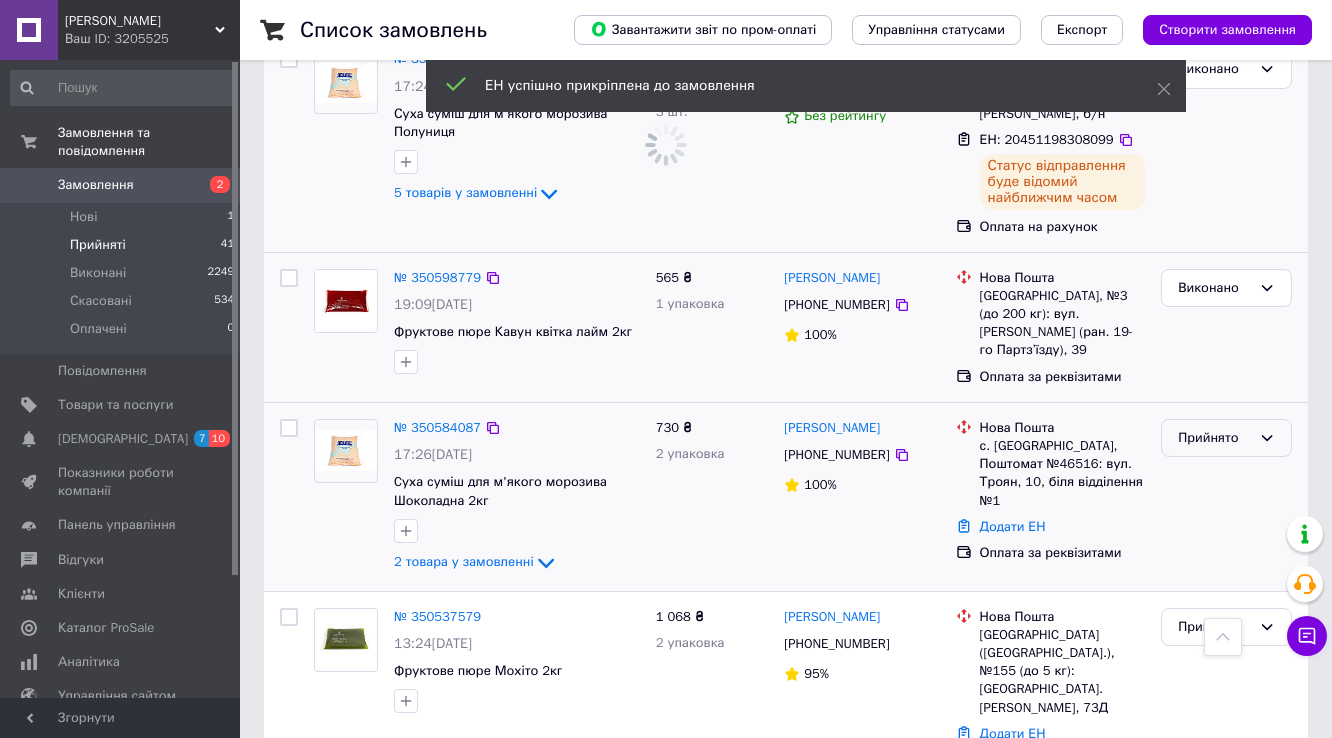 click on "Прийнято" at bounding box center [1214, 438] 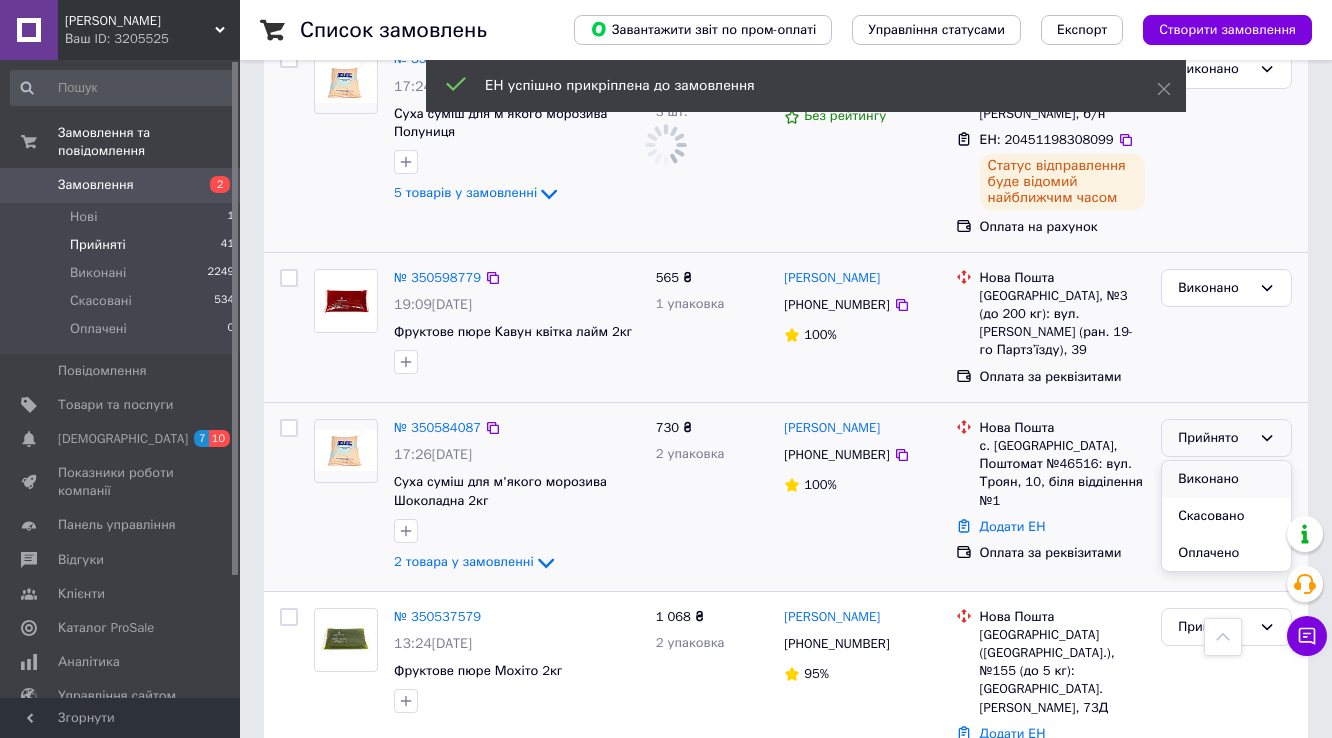 click on "Виконано" at bounding box center (1226, 479) 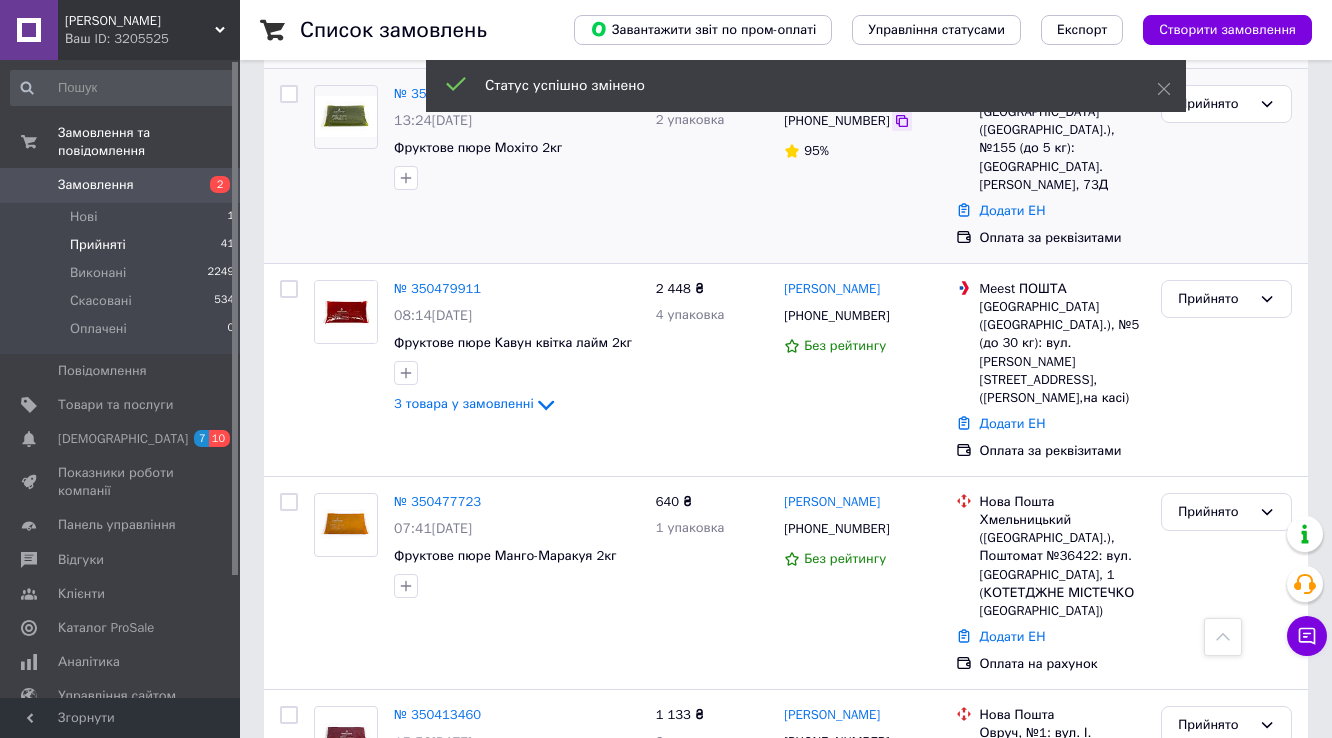 scroll, scrollTop: 3045, scrollLeft: 0, axis: vertical 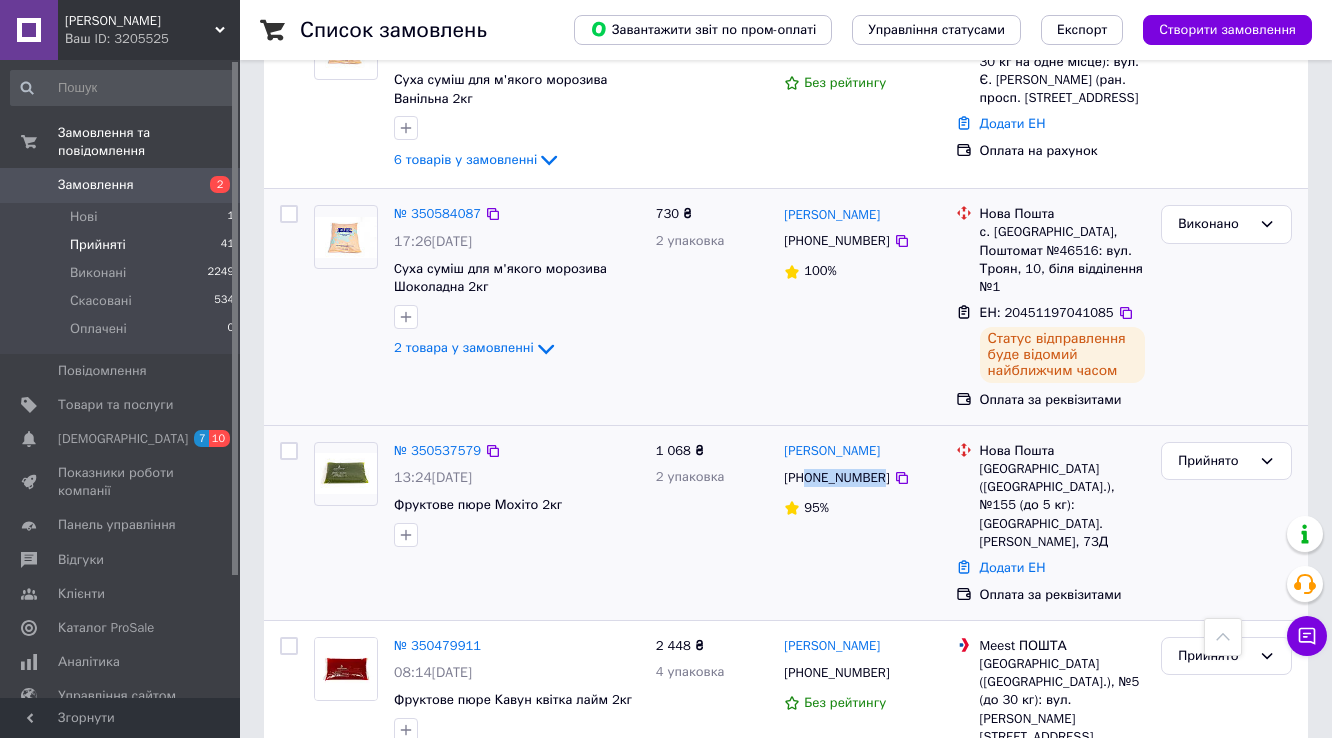 drag, startPoint x: 875, startPoint y: 371, endPoint x: 808, endPoint y: 368, distance: 67.06713 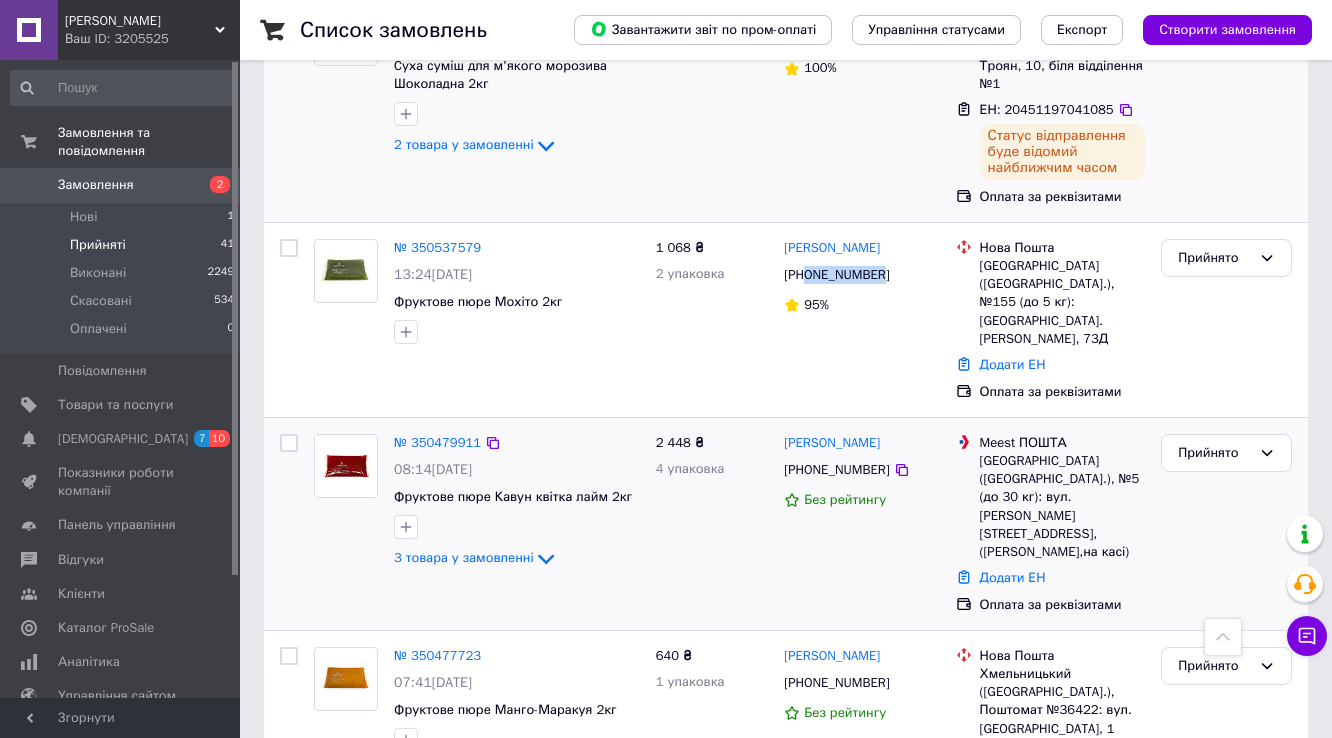 scroll, scrollTop: 3285, scrollLeft: 0, axis: vertical 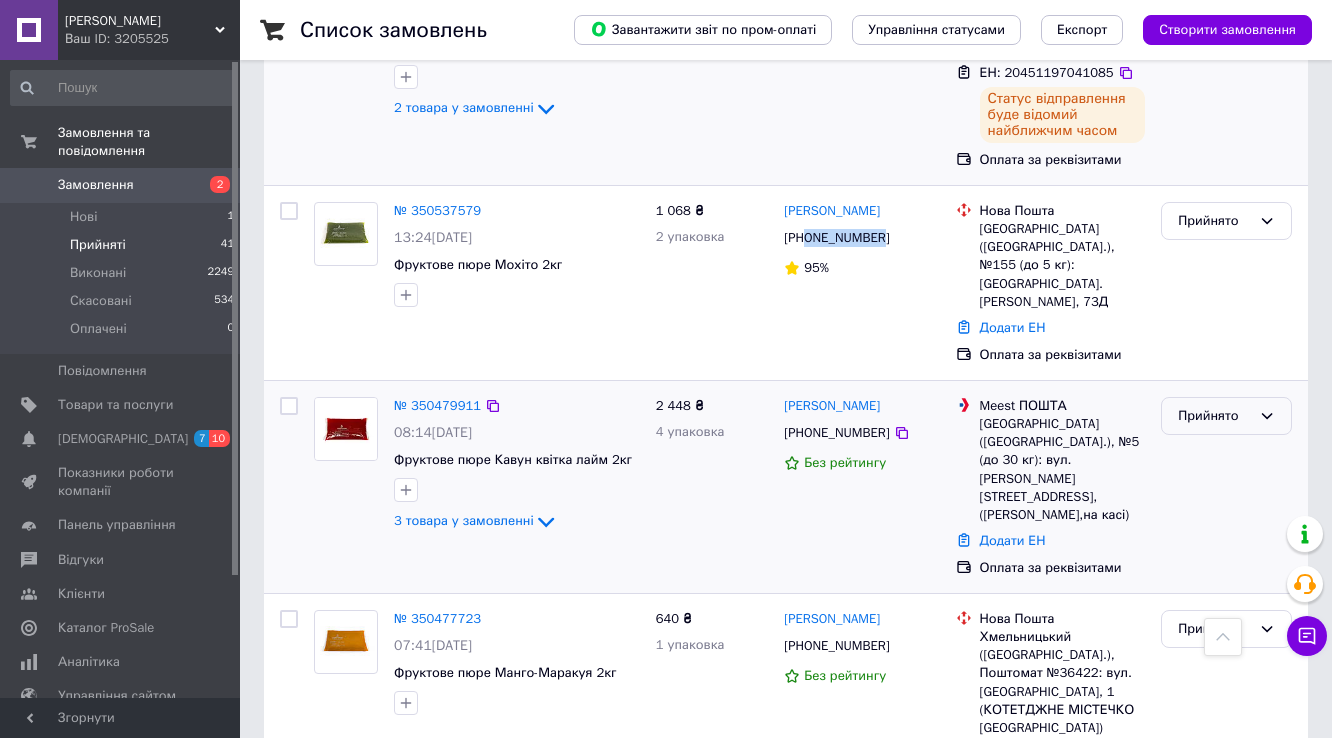 click on "Прийнято" at bounding box center [1226, 416] 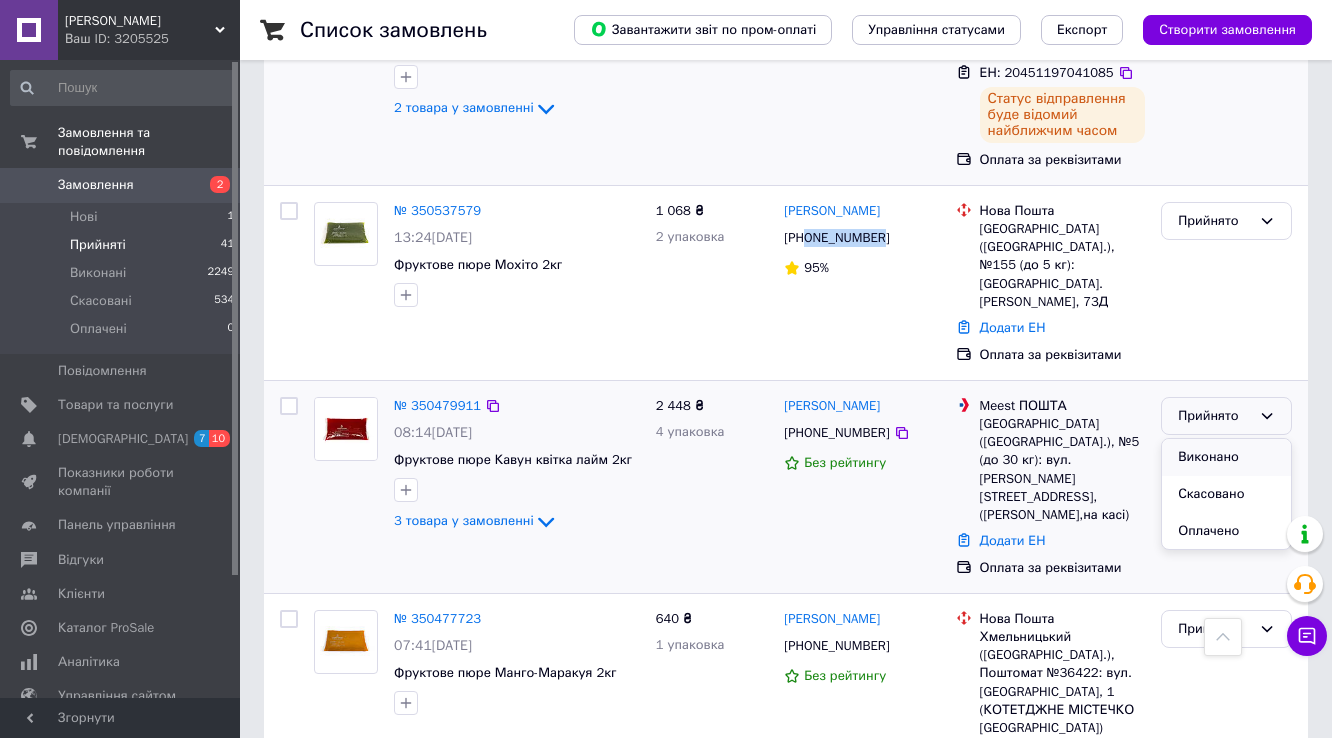 click on "Виконано" at bounding box center (1226, 457) 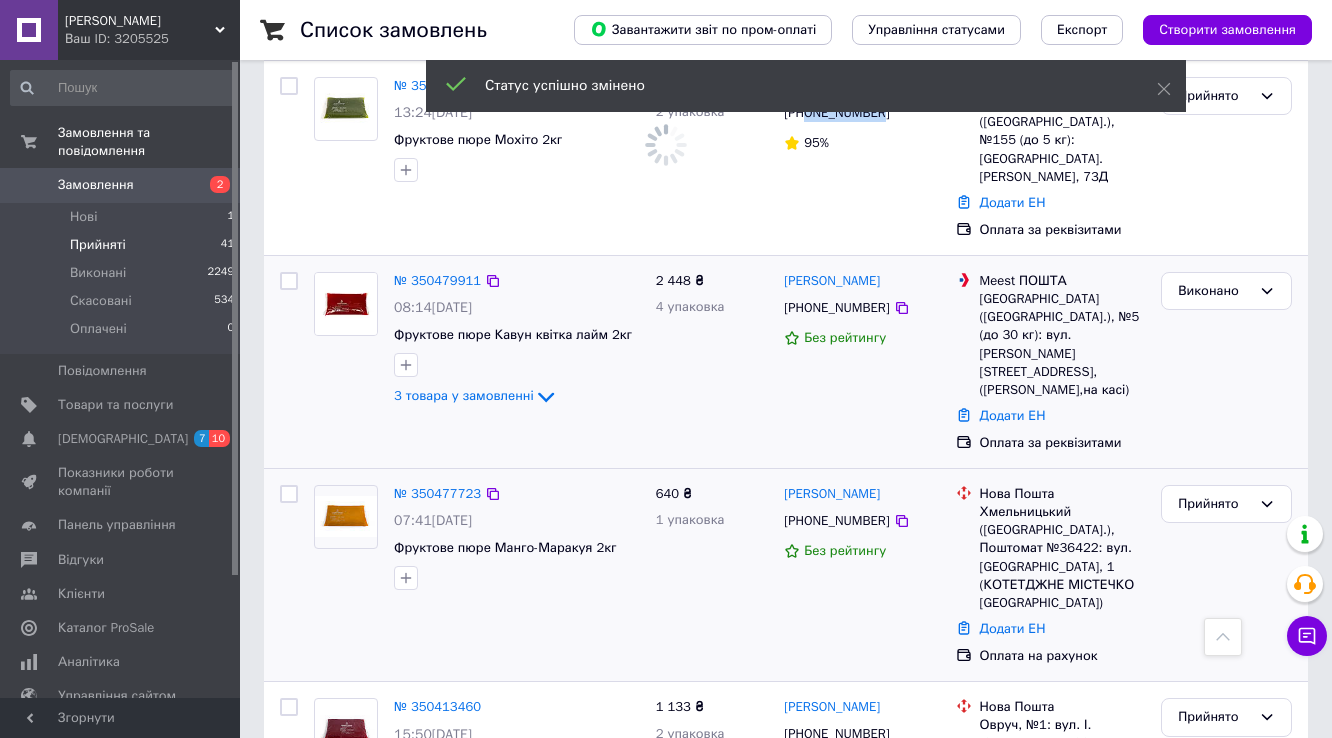 scroll, scrollTop: 3173, scrollLeft: 0, axis: vertical 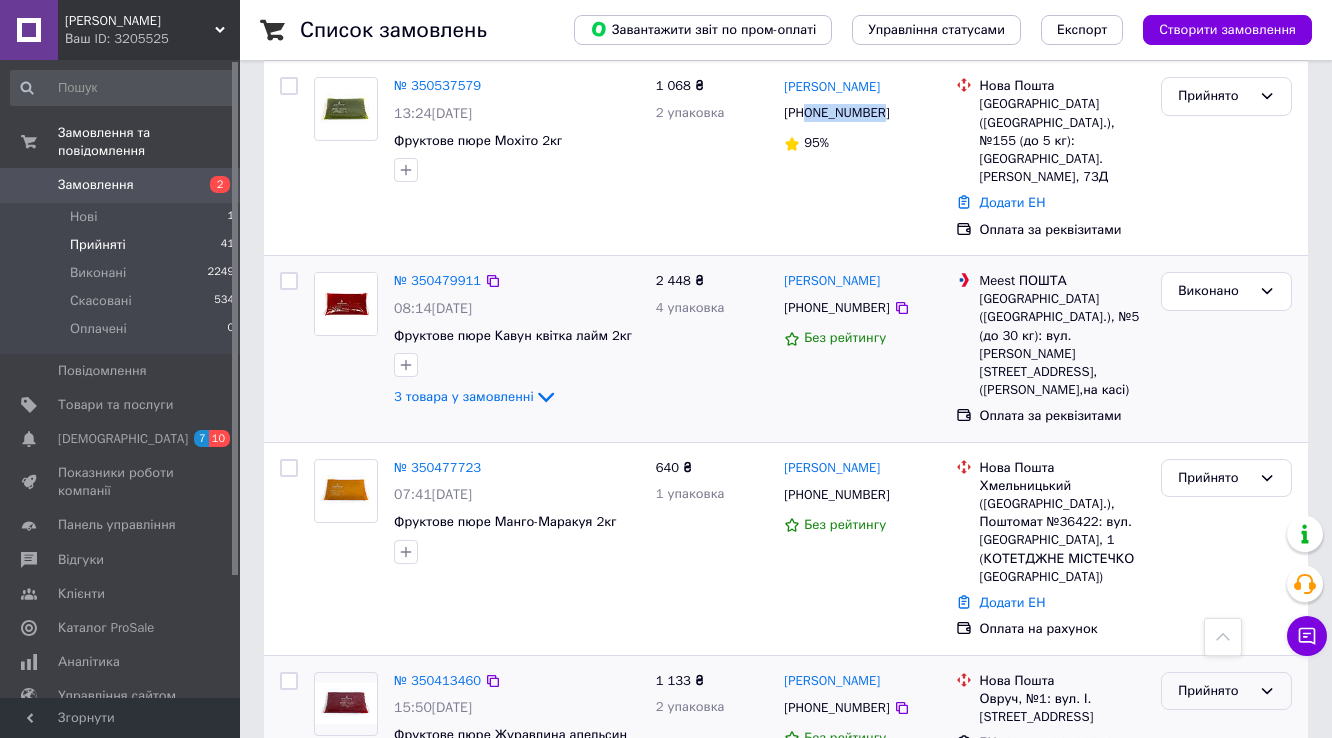 click on "Прийнято" at bounding box center [1214, 691] 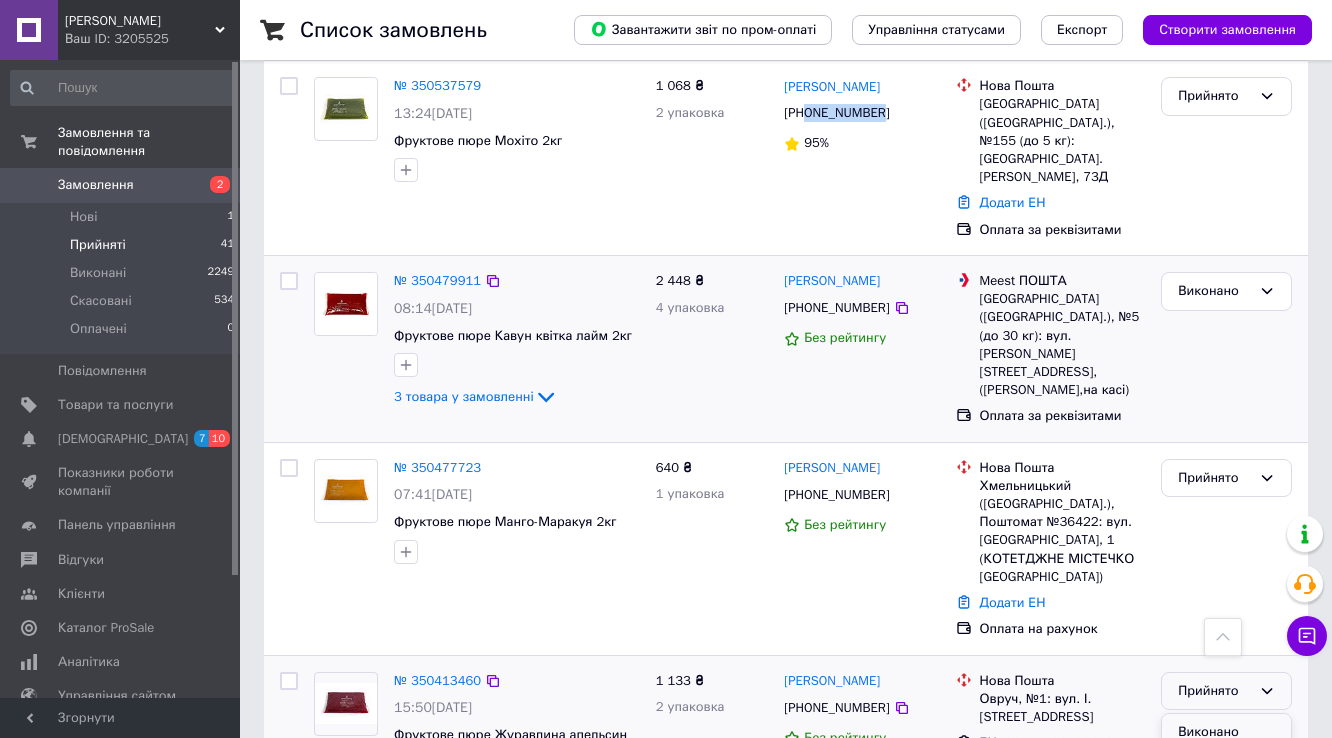 click on "Виконано" at bounding box center [1226, 732] 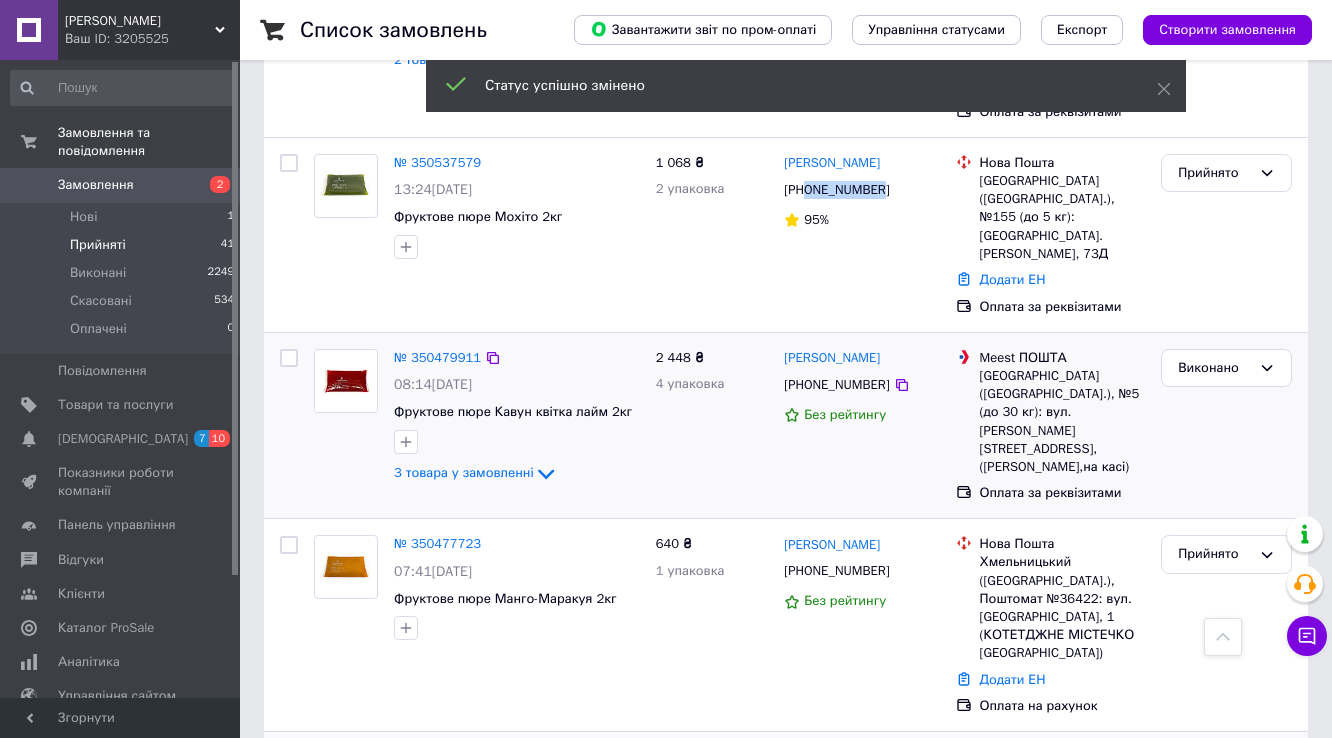 scroll, scrollTop: 3404, scrollLeft: 0, axis: vertical 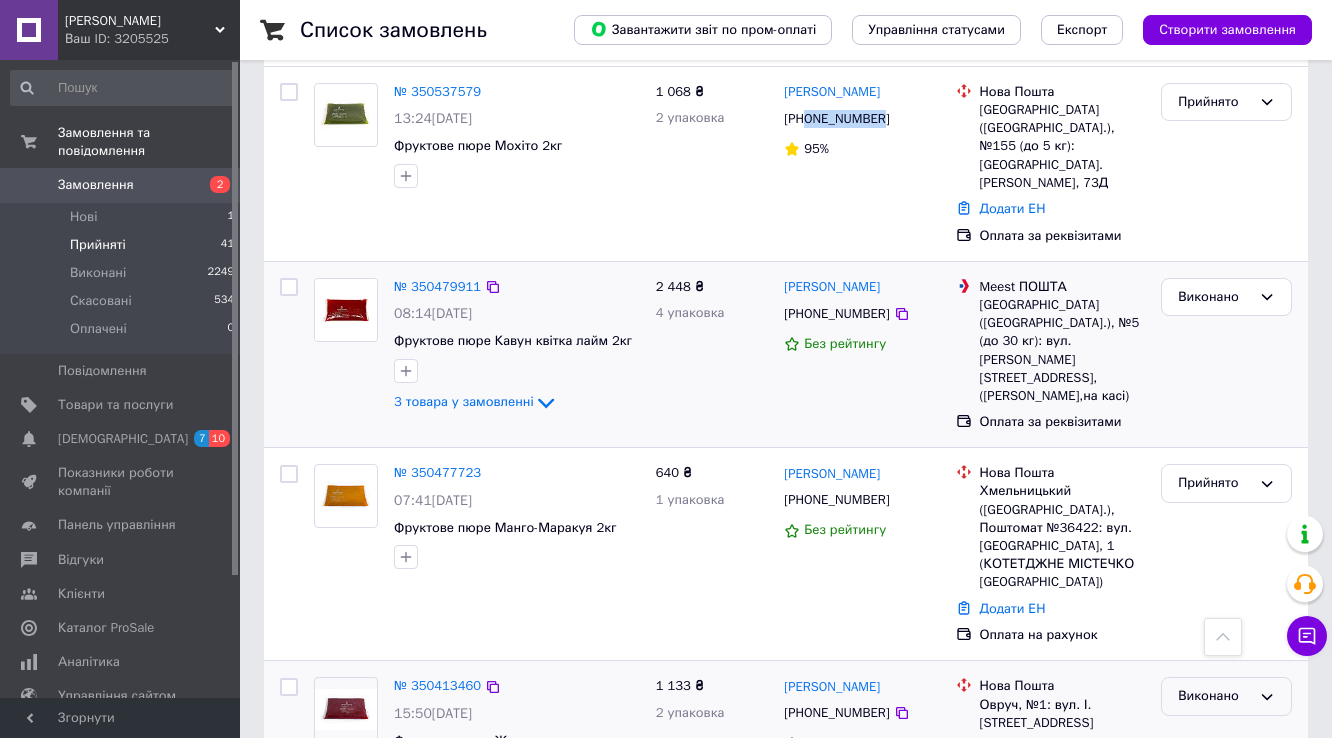click 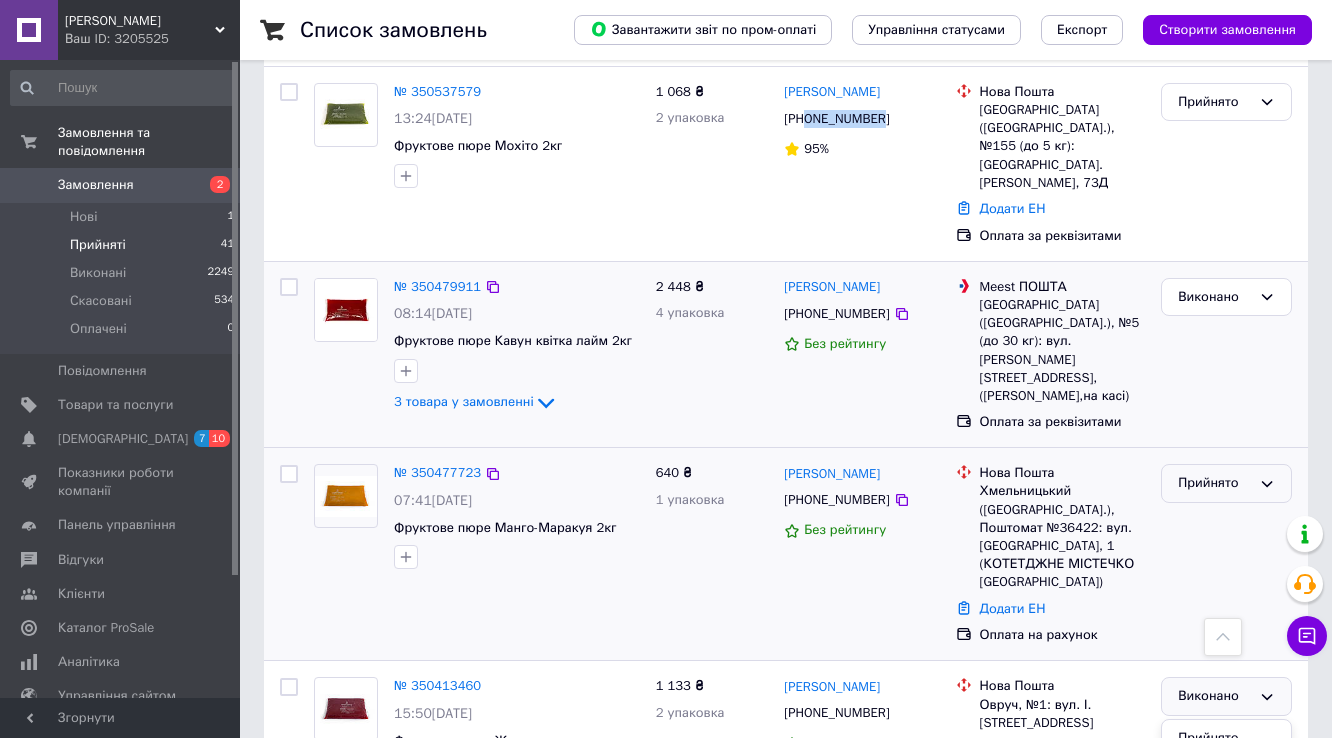 click on "Прийнято" at bounding box center [1226, 483] 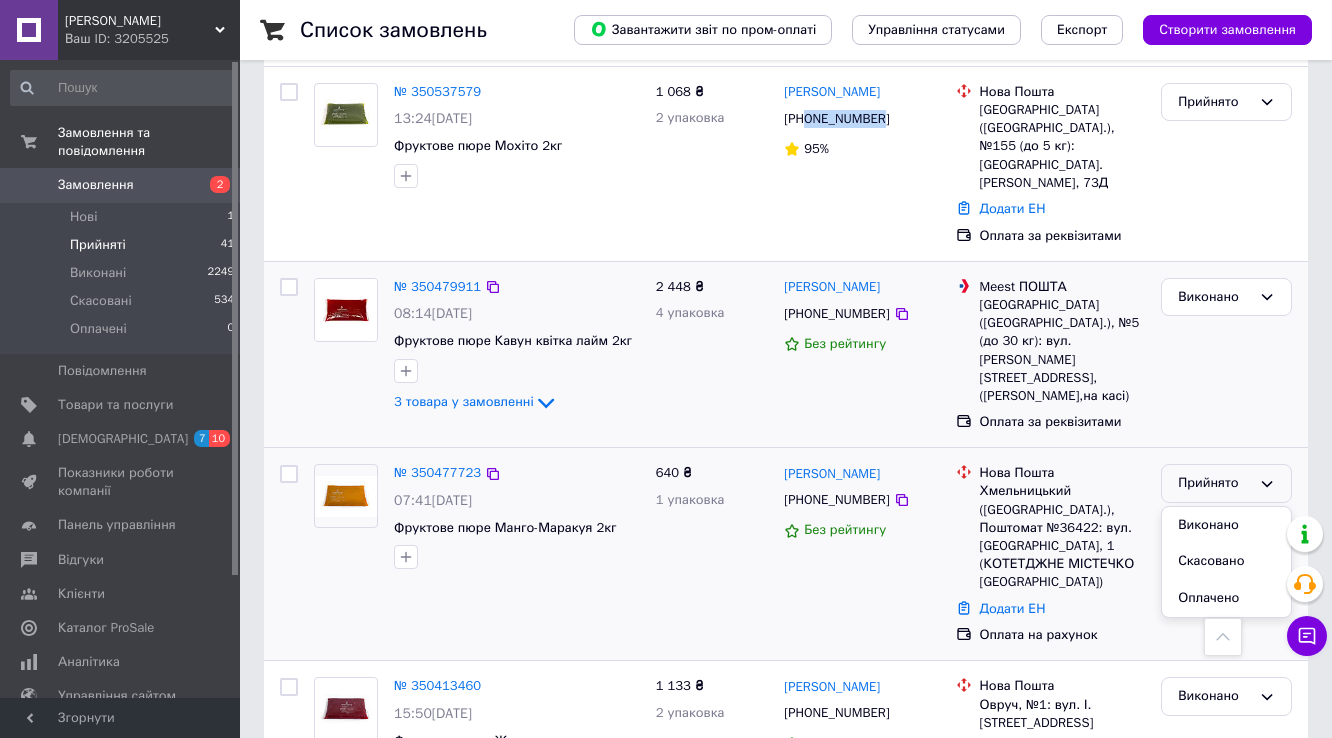 click on "Виконано" at bounding box center [1226, 525] 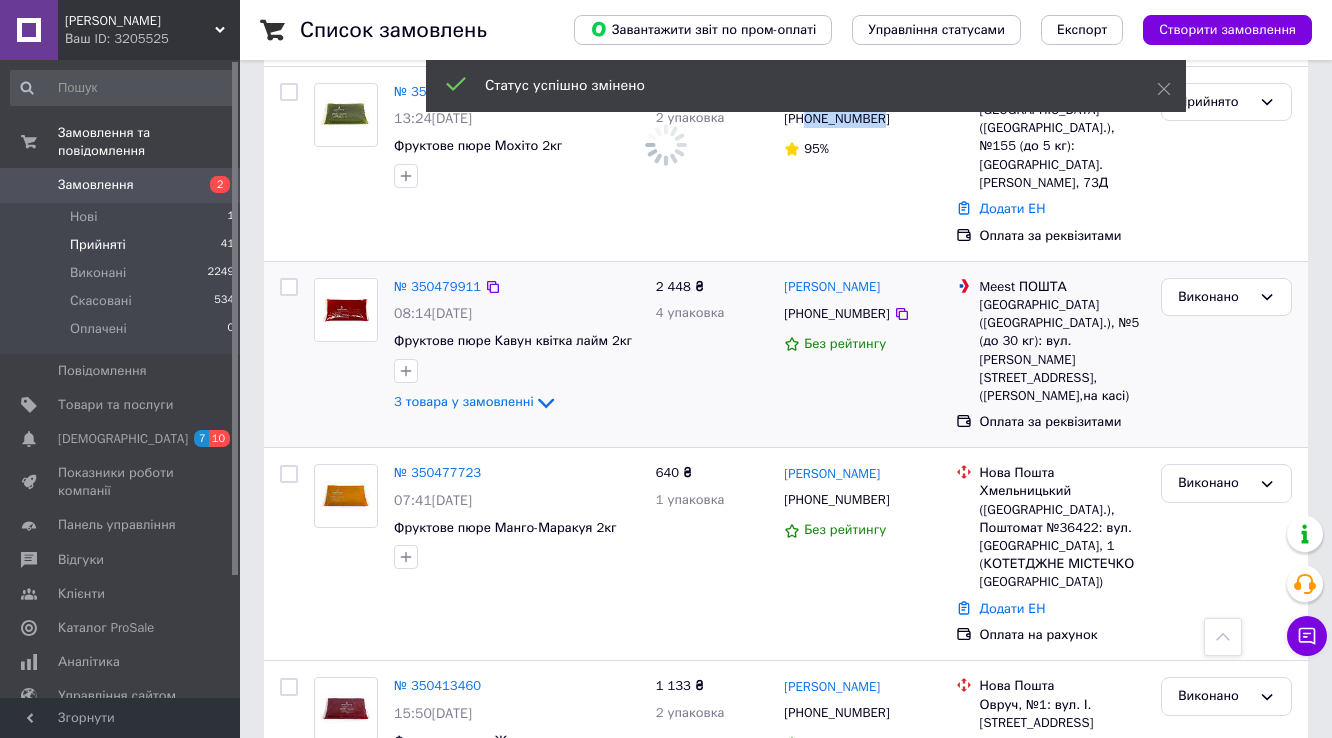 click on "2" at bounding box center (327, 894) 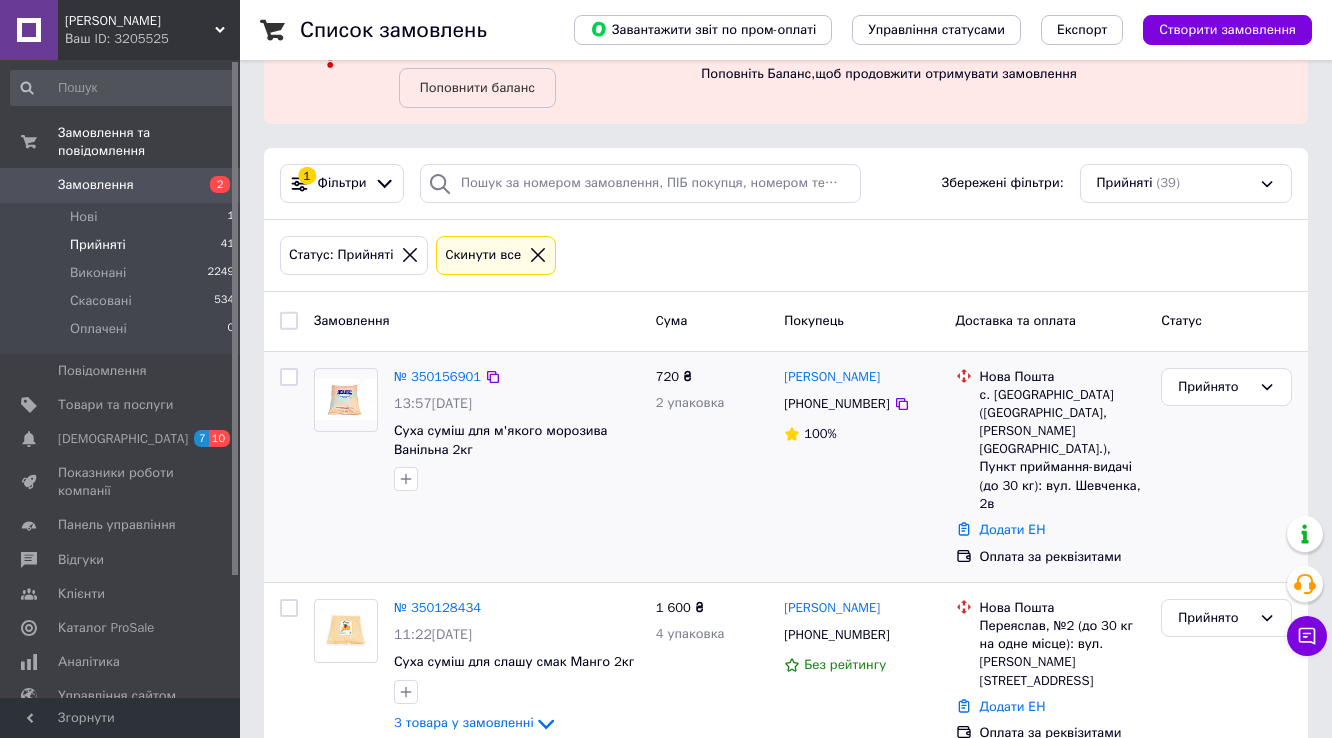 scroll, scrollTop: 160, scrollLeft: 0, axis: vertical 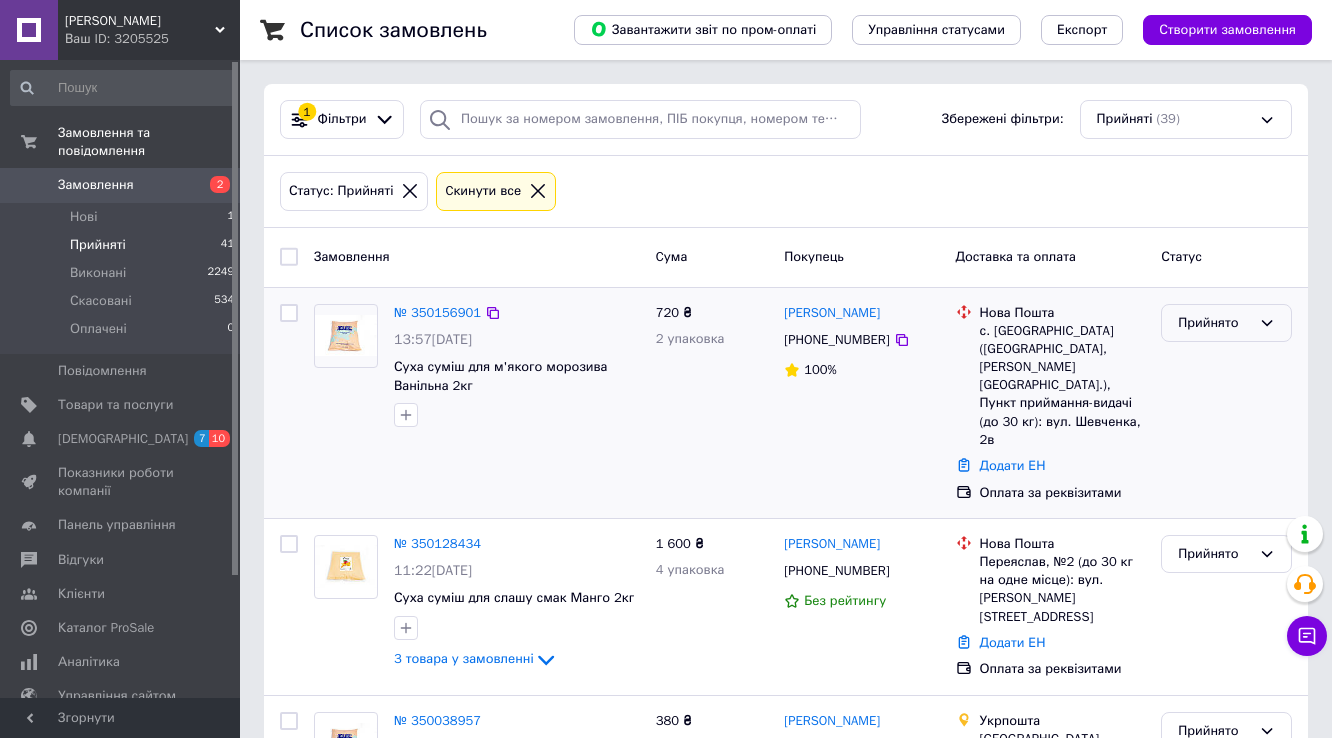 drag, startPoint x: 1231, startPoint y: 320, endPoint x: 1216, endPoint y: 339, distance: 24.207438 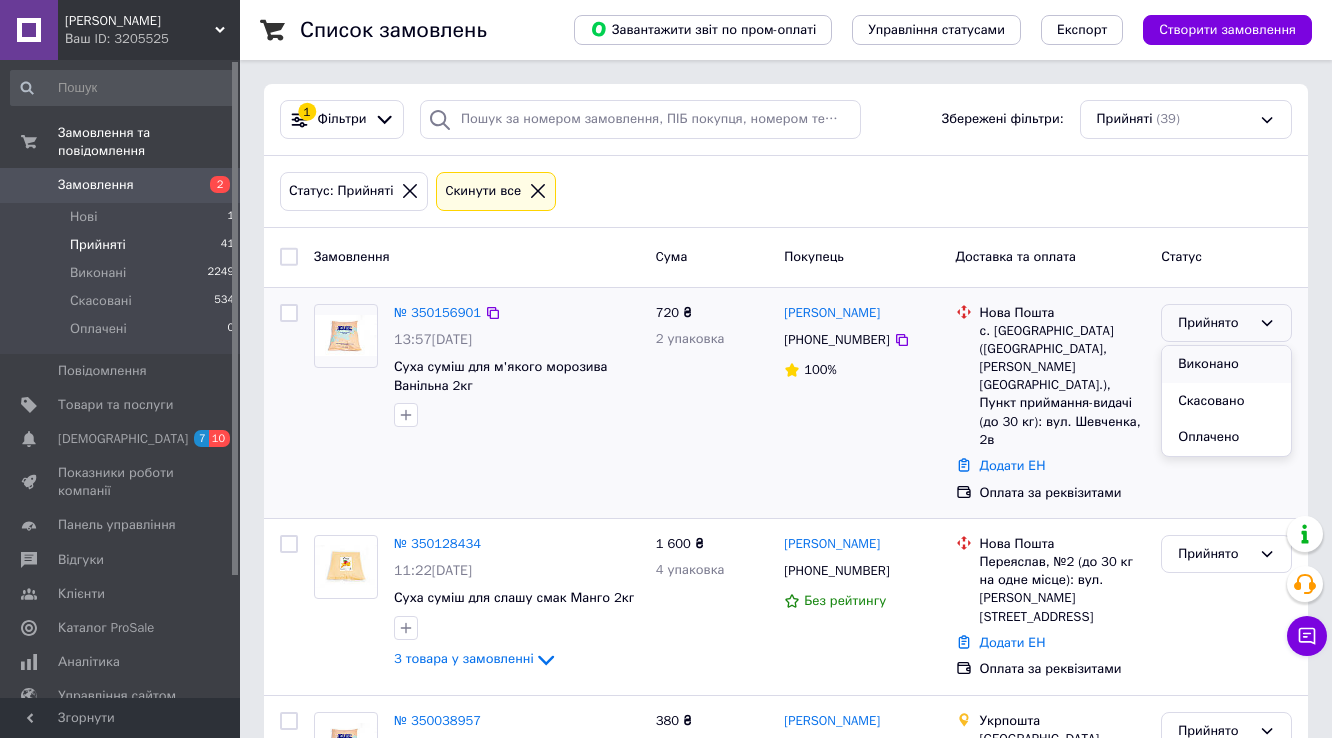 click on "Виконано" at bounding box center [1226, 364] 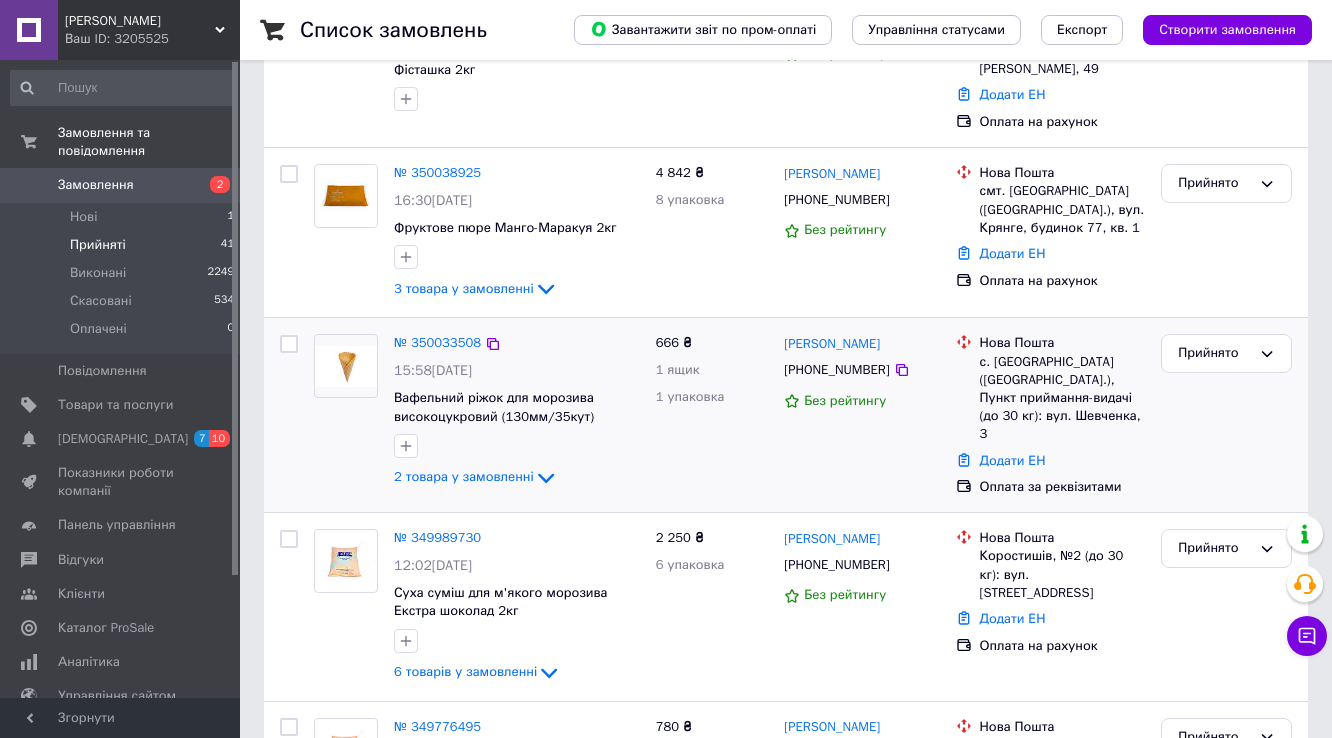 scroll, scrollTop: 480, scrollLeft: 0, axis: vertical 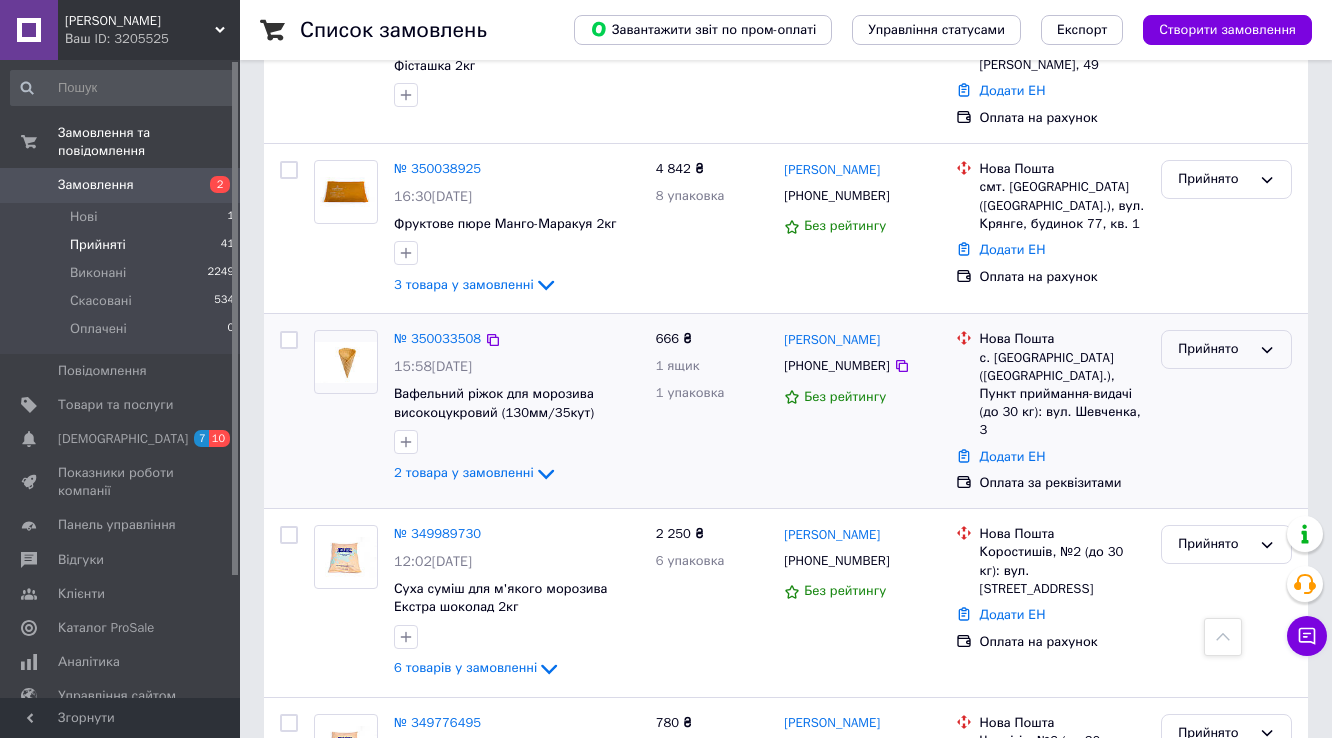 click 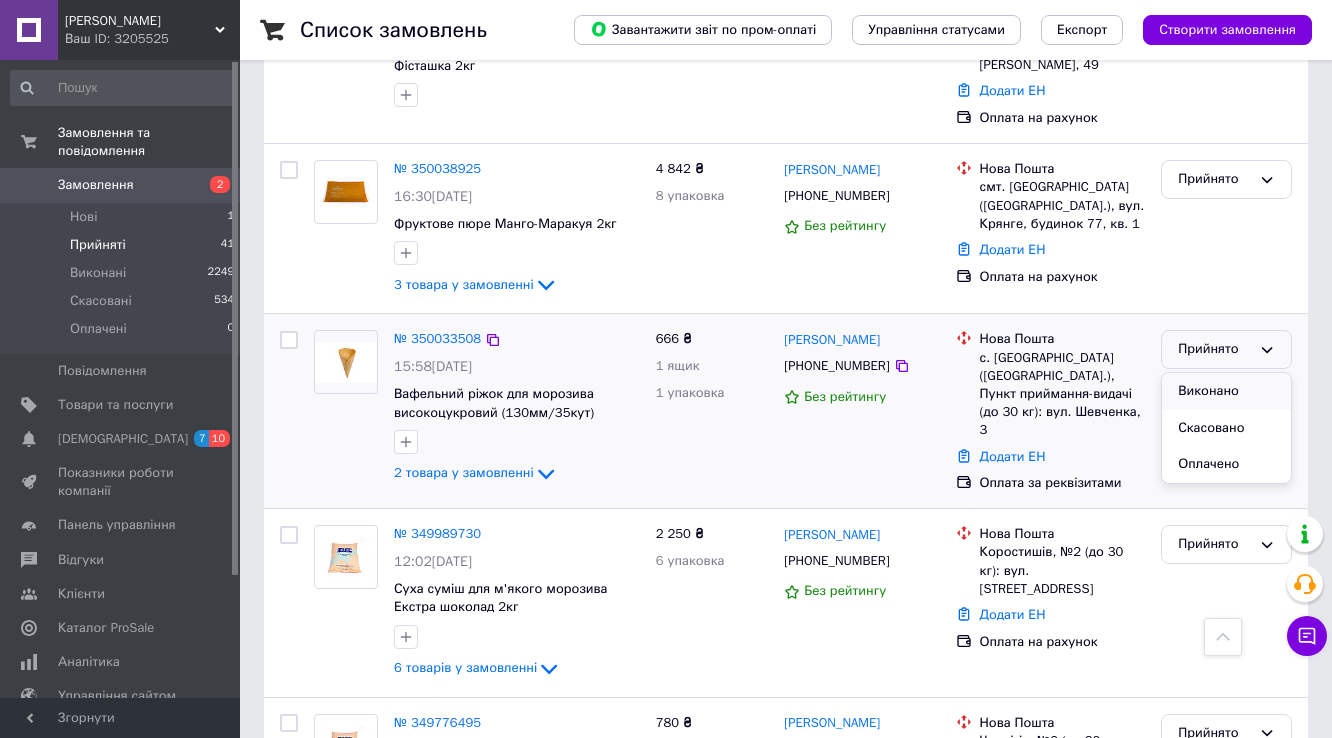 click on "Виконано" at bounding box center [1226, 391] 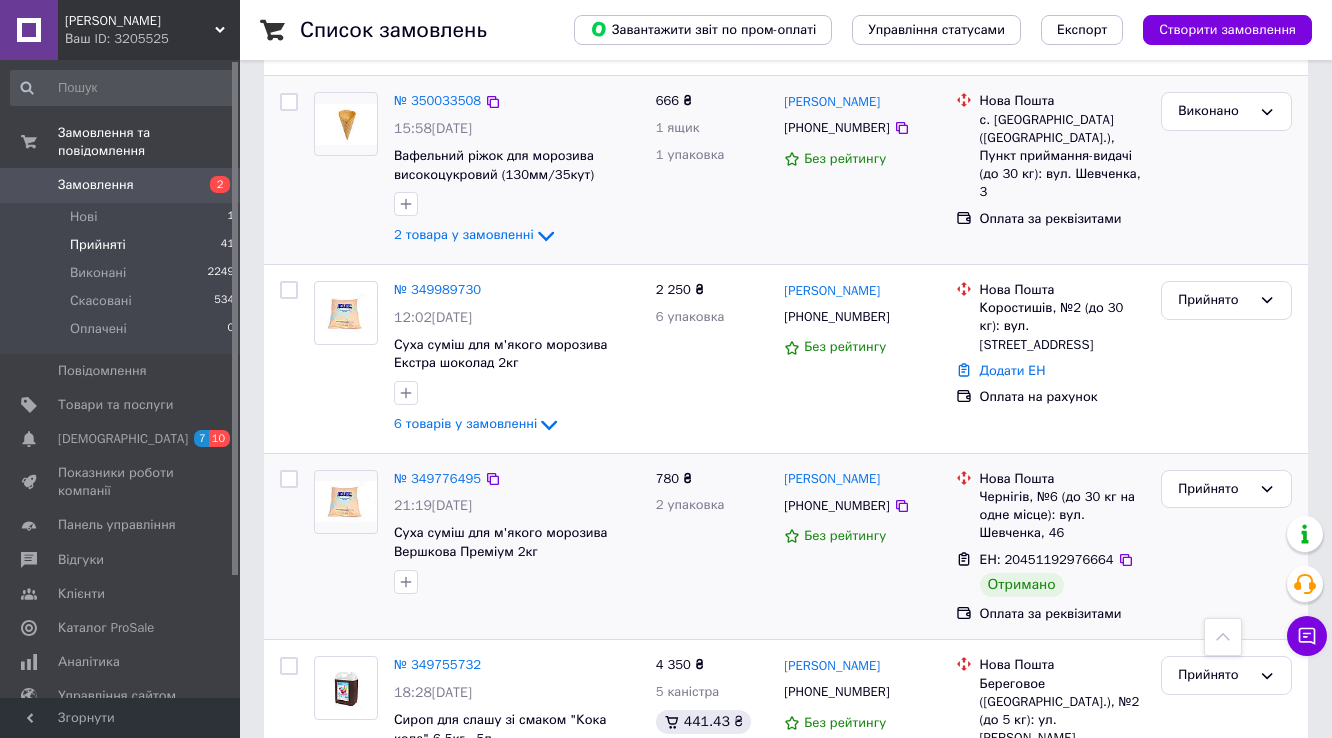 scroll, scrollTop: 720, scrollLeft: 0, axis: vertical 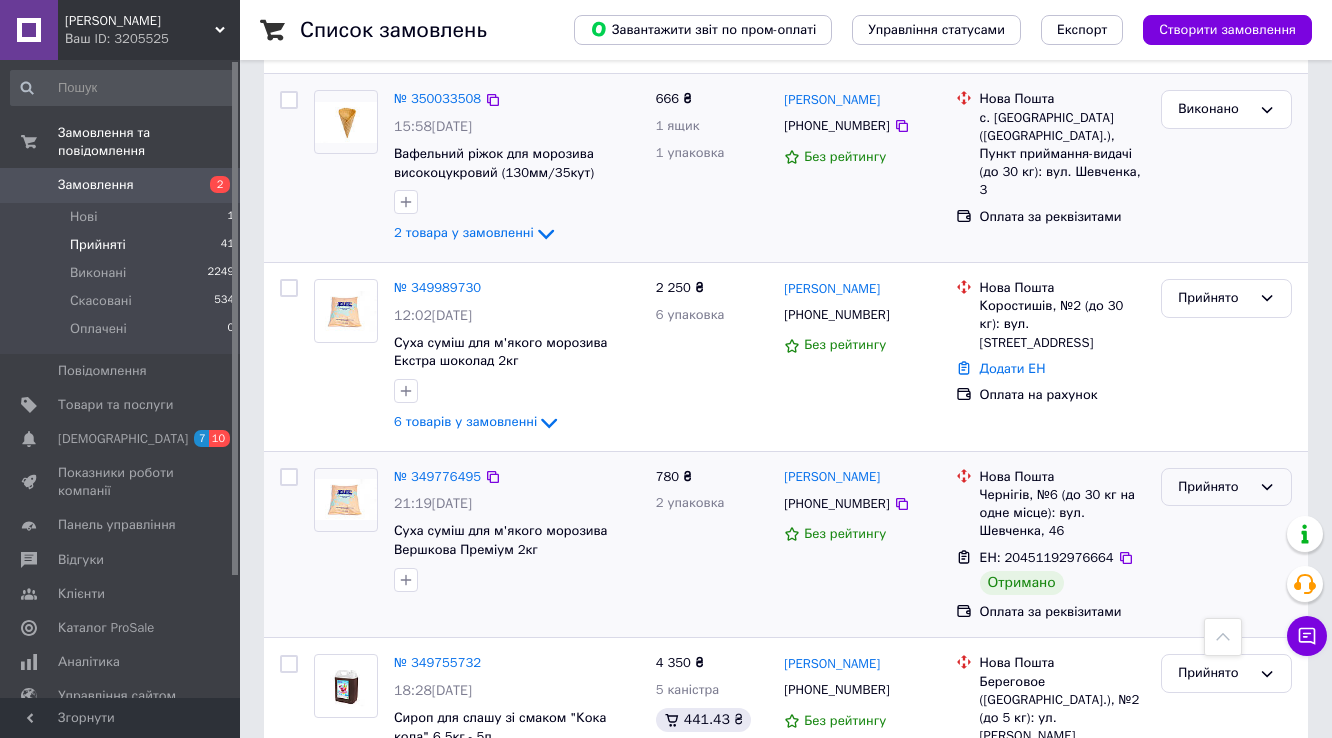 drag, startPoint x: 1245, startPoint y: 472, endPoint x: 1238, endPoint y: 484, distance: 13.892444 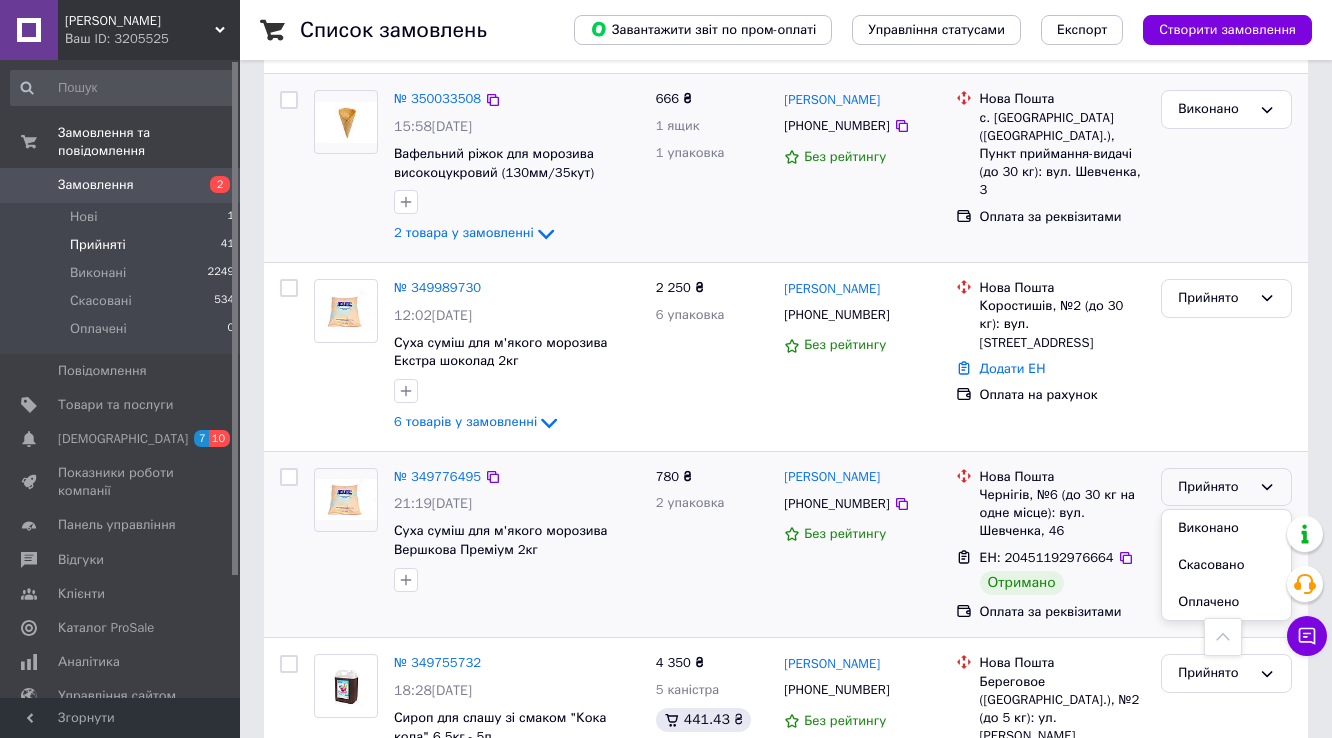click on "Виконано" at bounding box center (1226, 528) 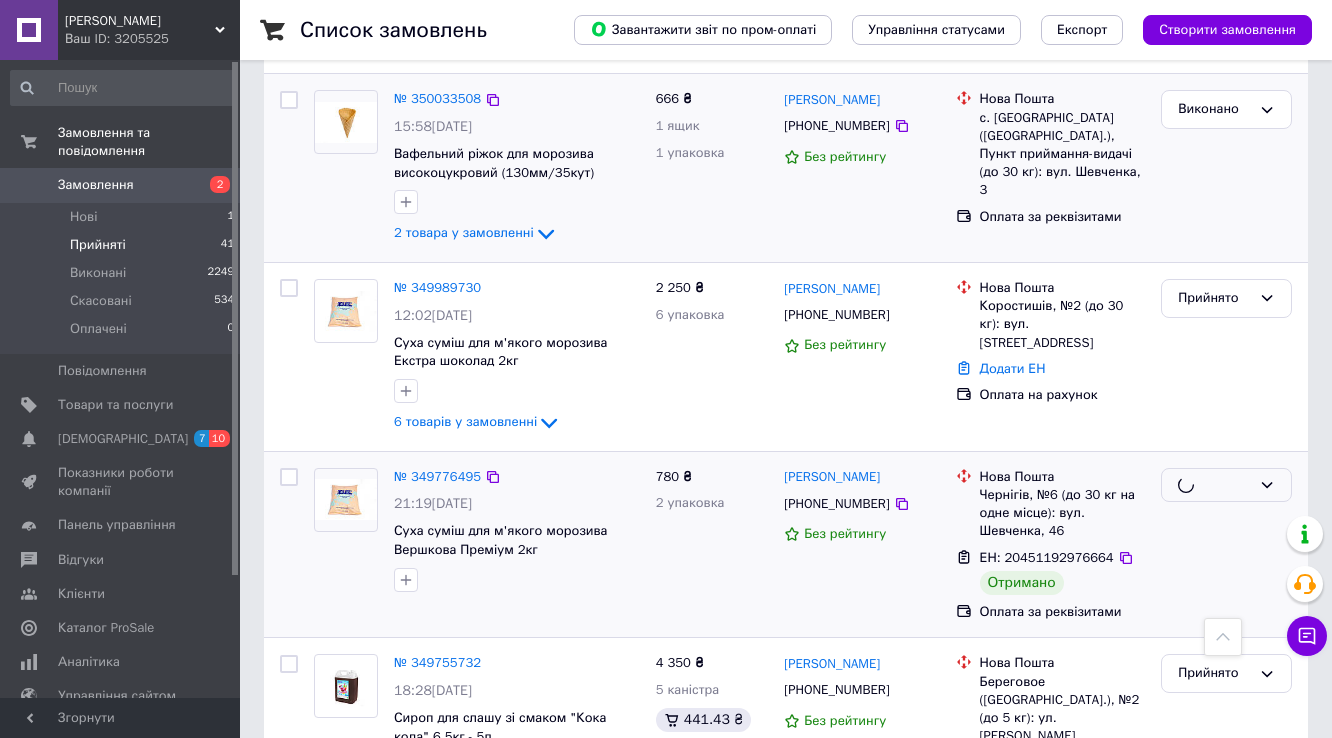 scroll, scrollTop: 880, scrollLeft: 0, axis: vertical 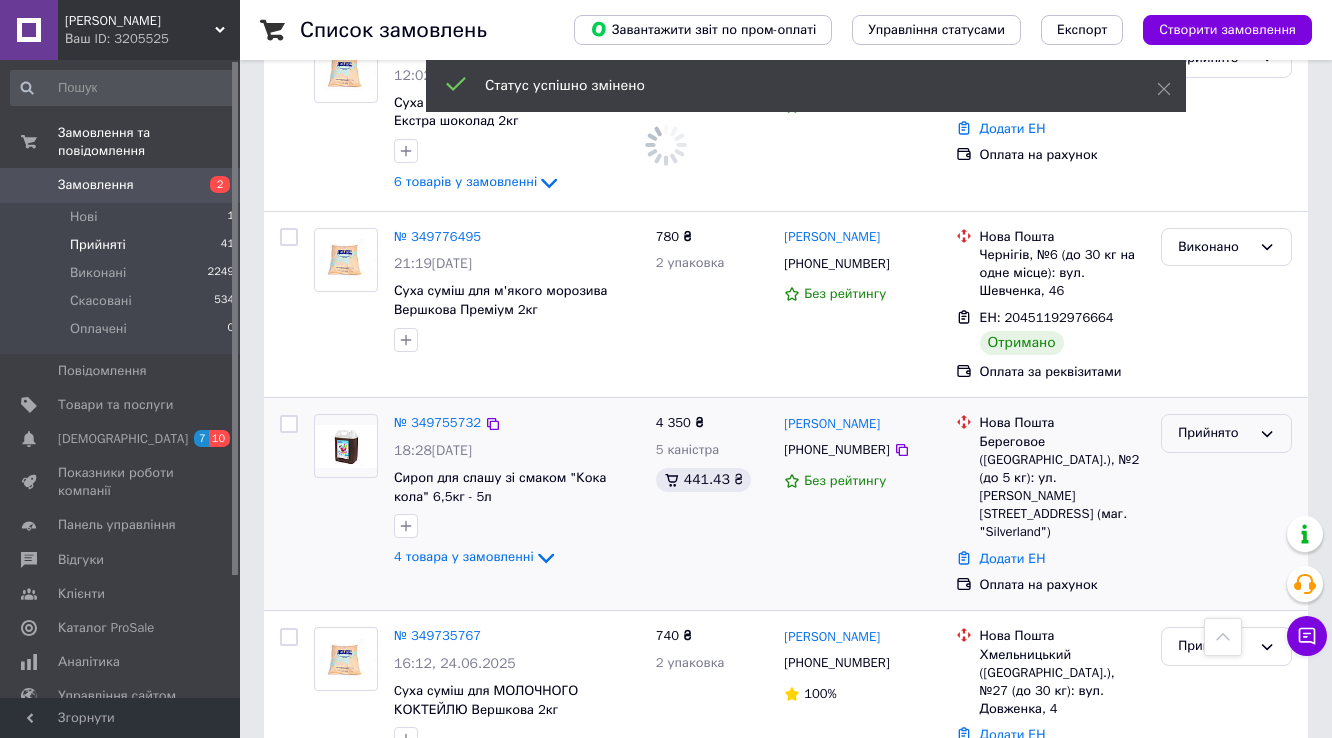 click on "Прийнято" at bounding box center [1226, 433] 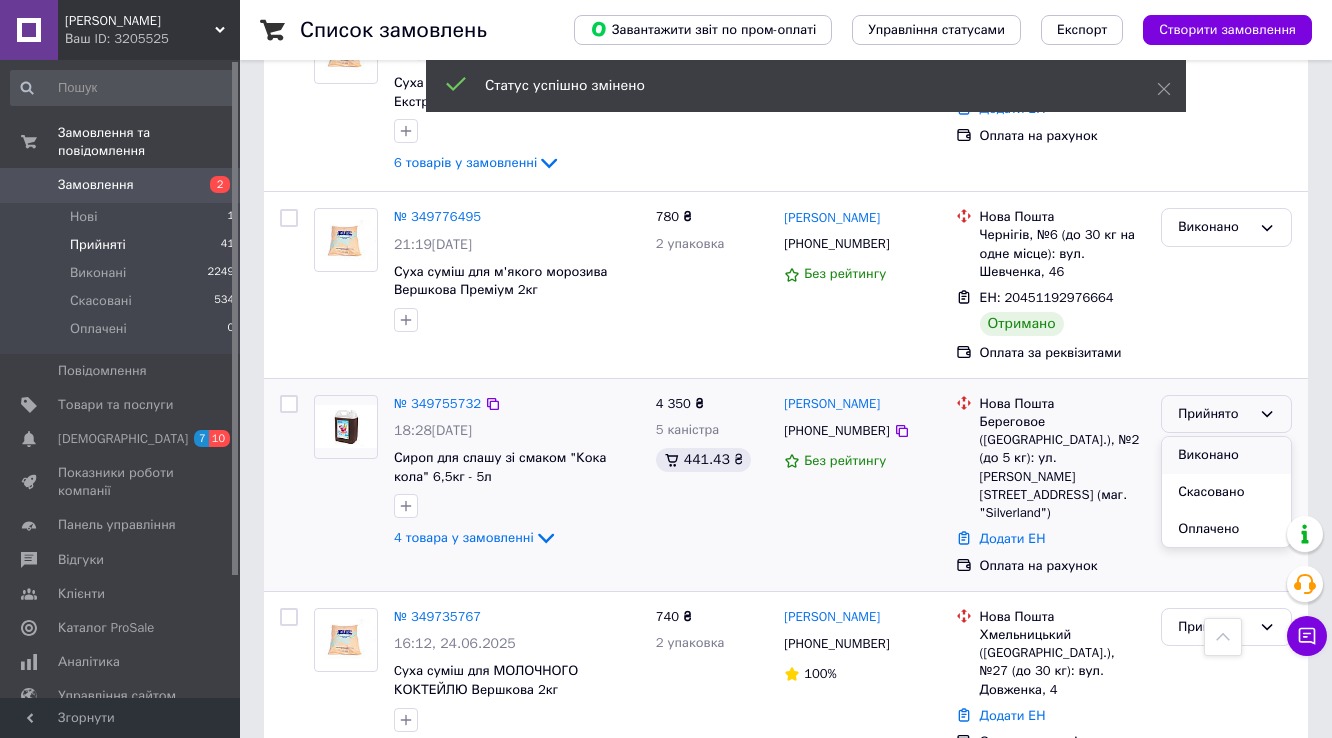 click on "Виконано" at bounding box center [1226, 455] 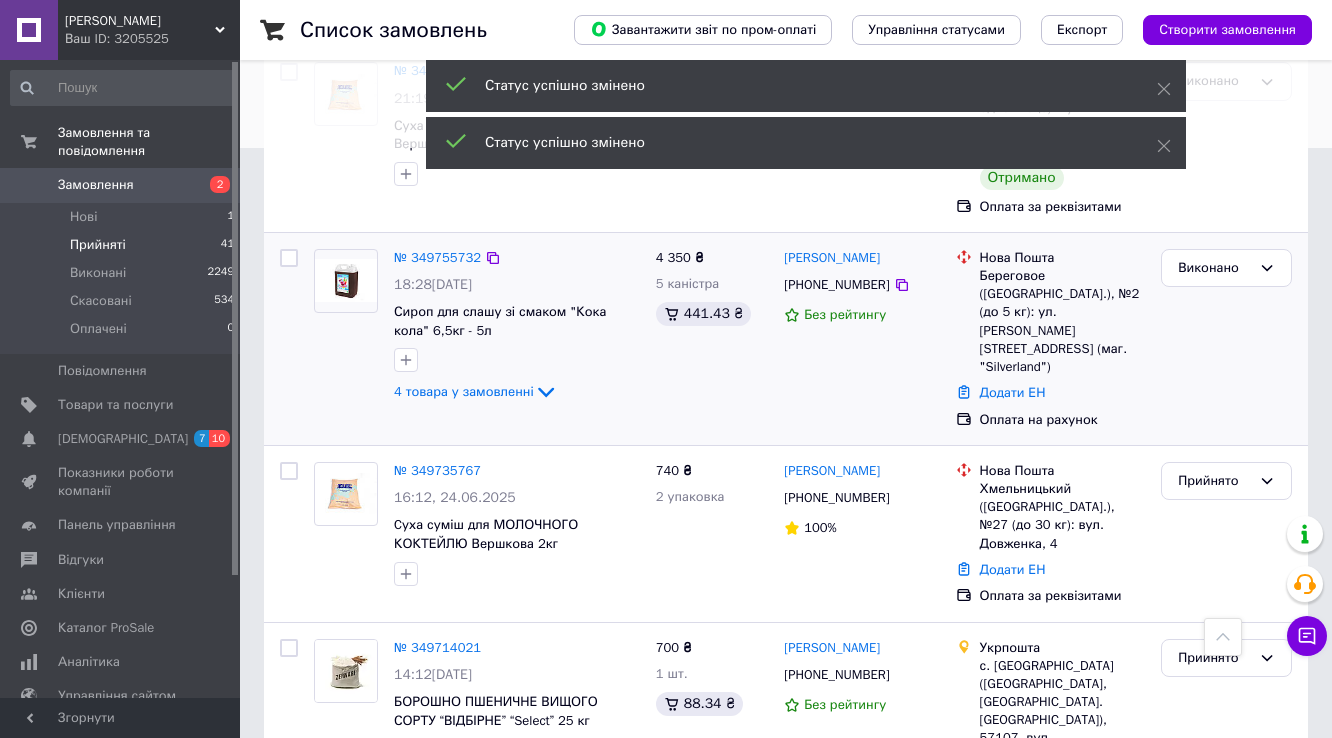 scroll, scrollTop: 604, scrollLeft: 0, axis: vertical 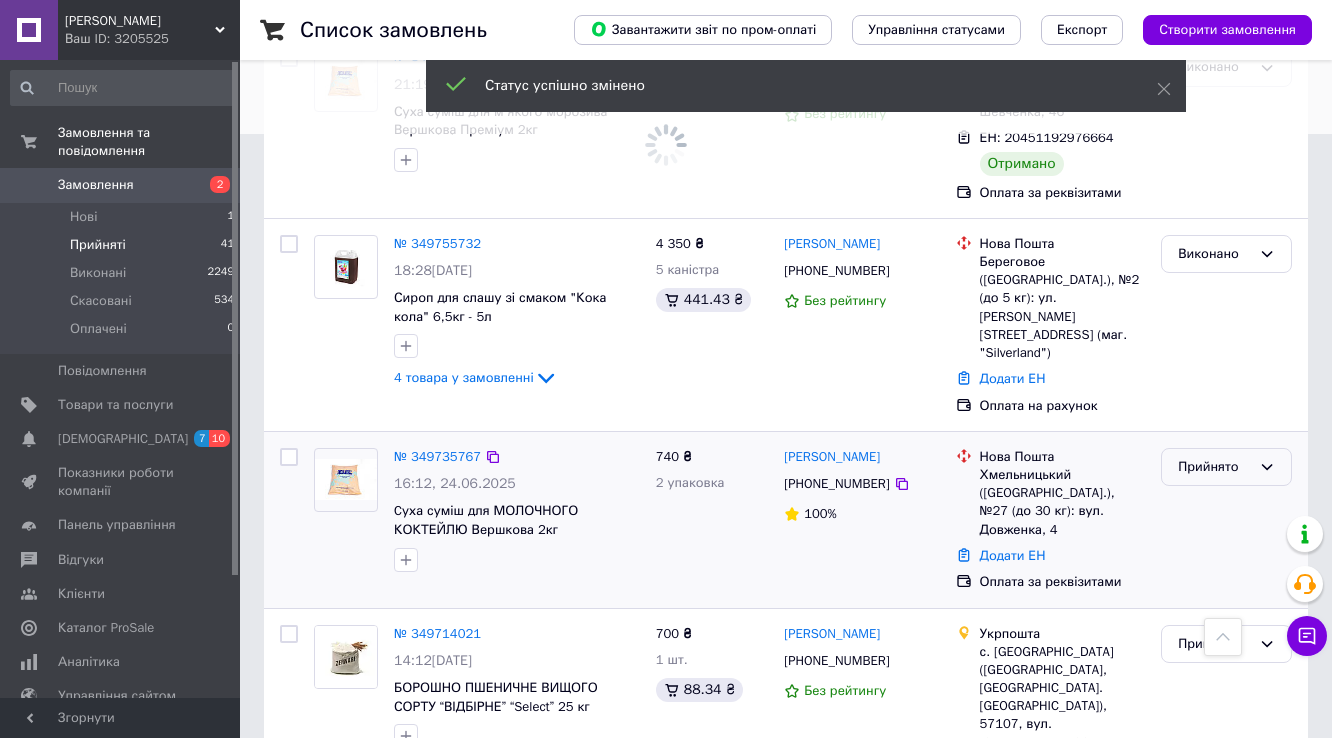 click on "Прийнято" at bounding box center [1226, 467] 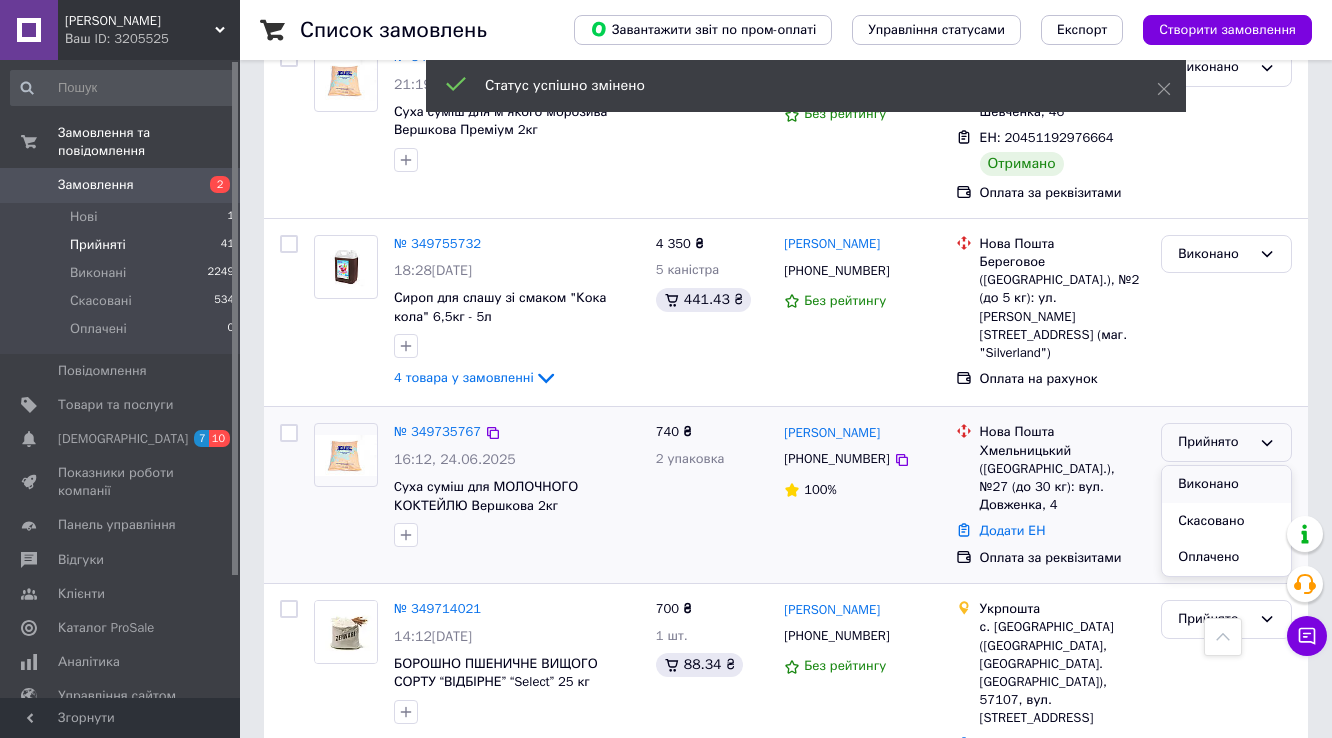 click on "Виконано" at bounding box center (1226, 484) 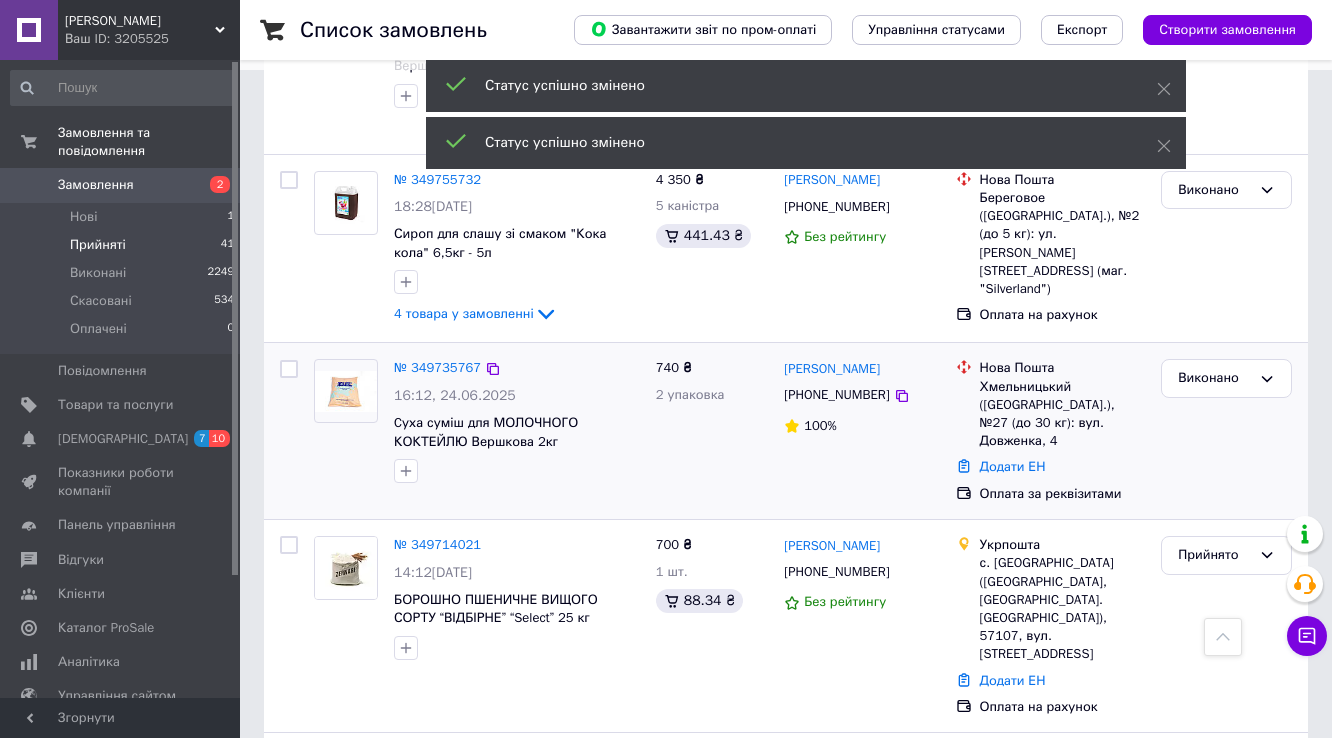 scroll, scrollTop: 764, scrollLeft: 0, axis: vertical 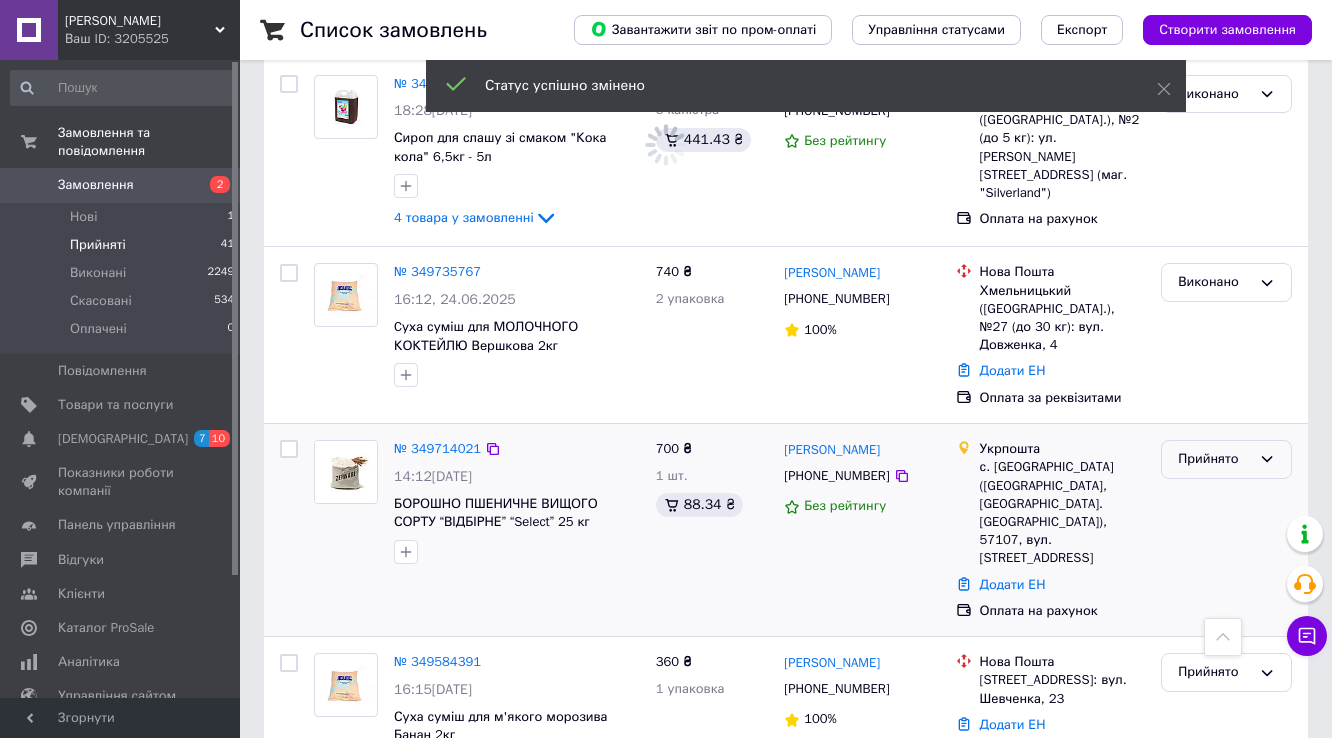click on "Прийнято" at bounding box center [1214, 459] 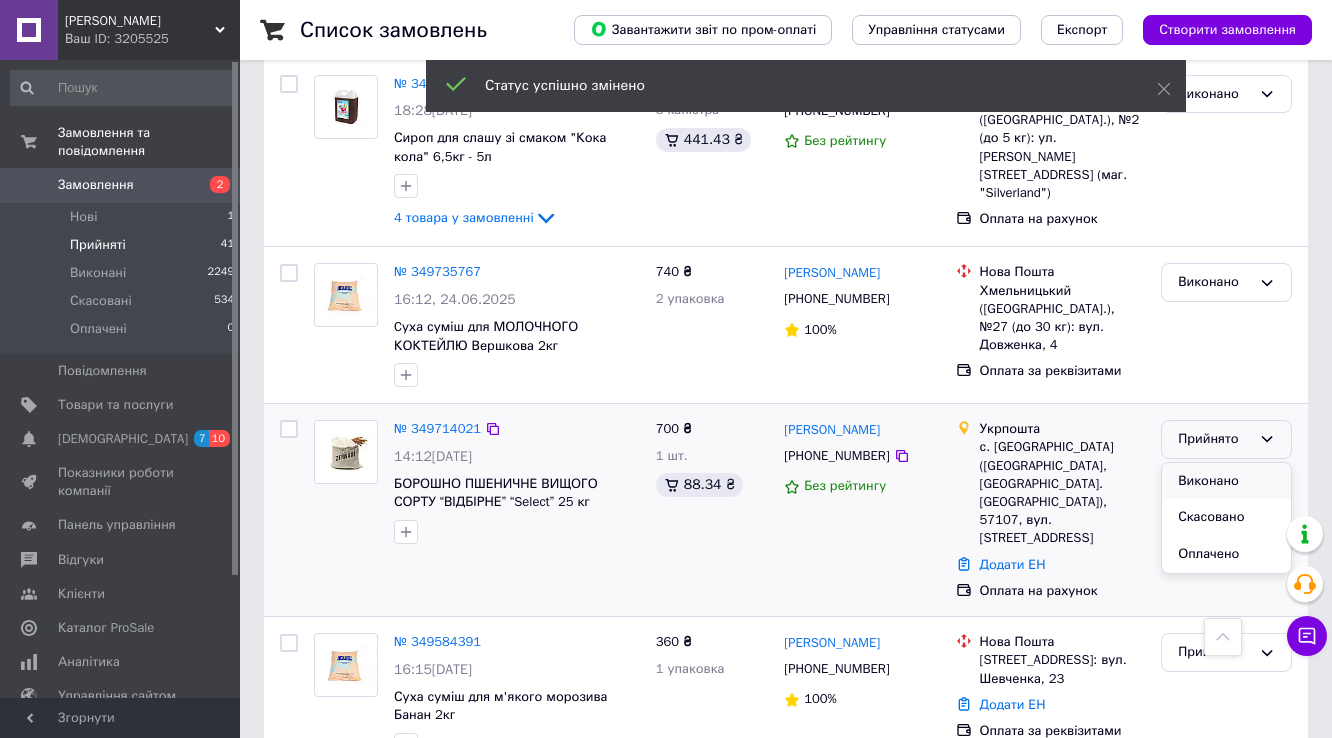 click on "Виконано" at bounding box center (1226, 481) 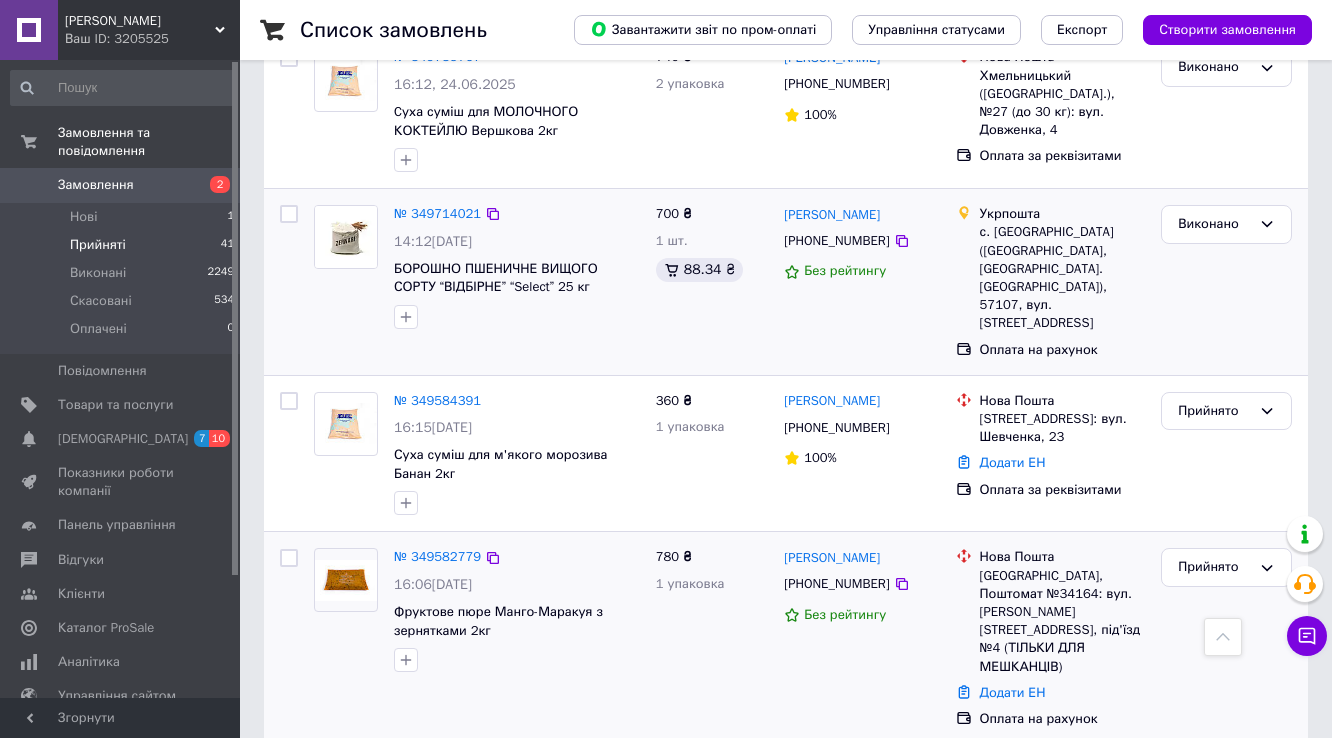 scroll, scrollTop: 1084, scrollLeft: 0, axis: vertical 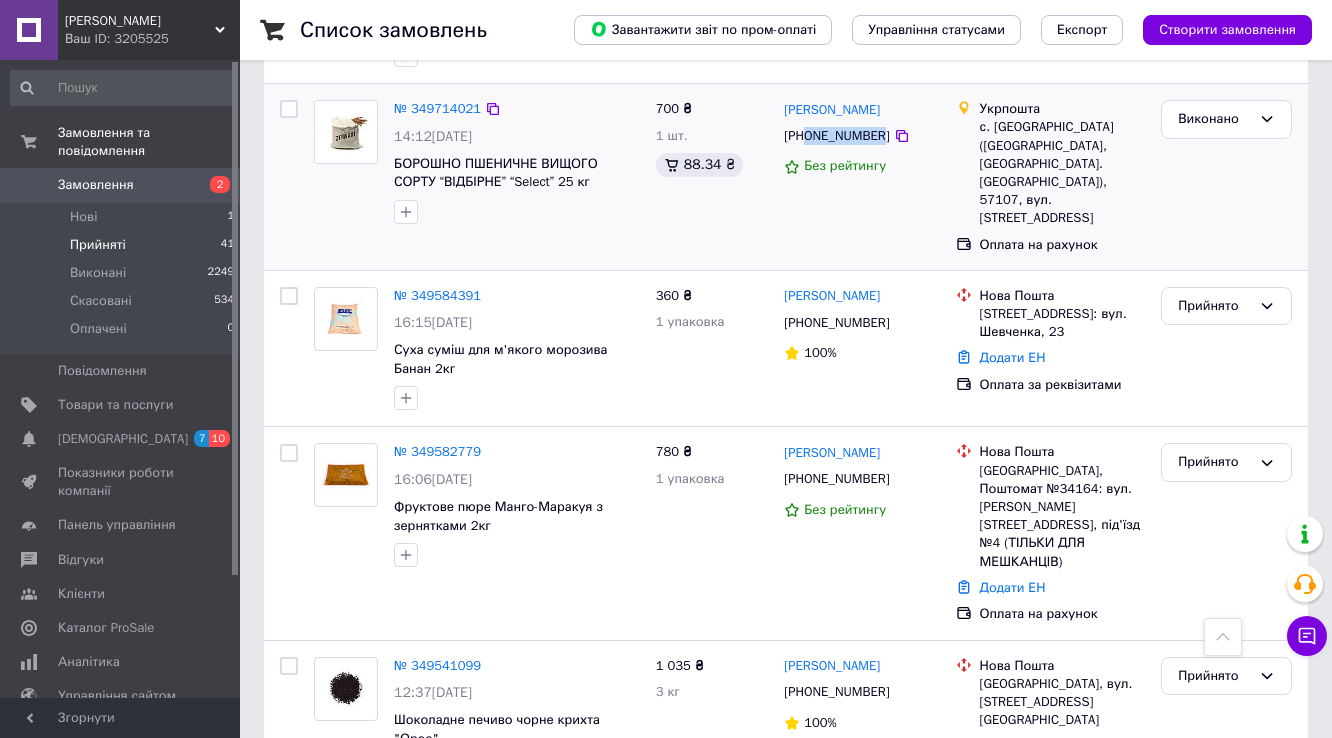 drag, startPoint x: 876, startPoint y: 132, endPoint x: 806, endPoint y: 135, distance: 70.064255 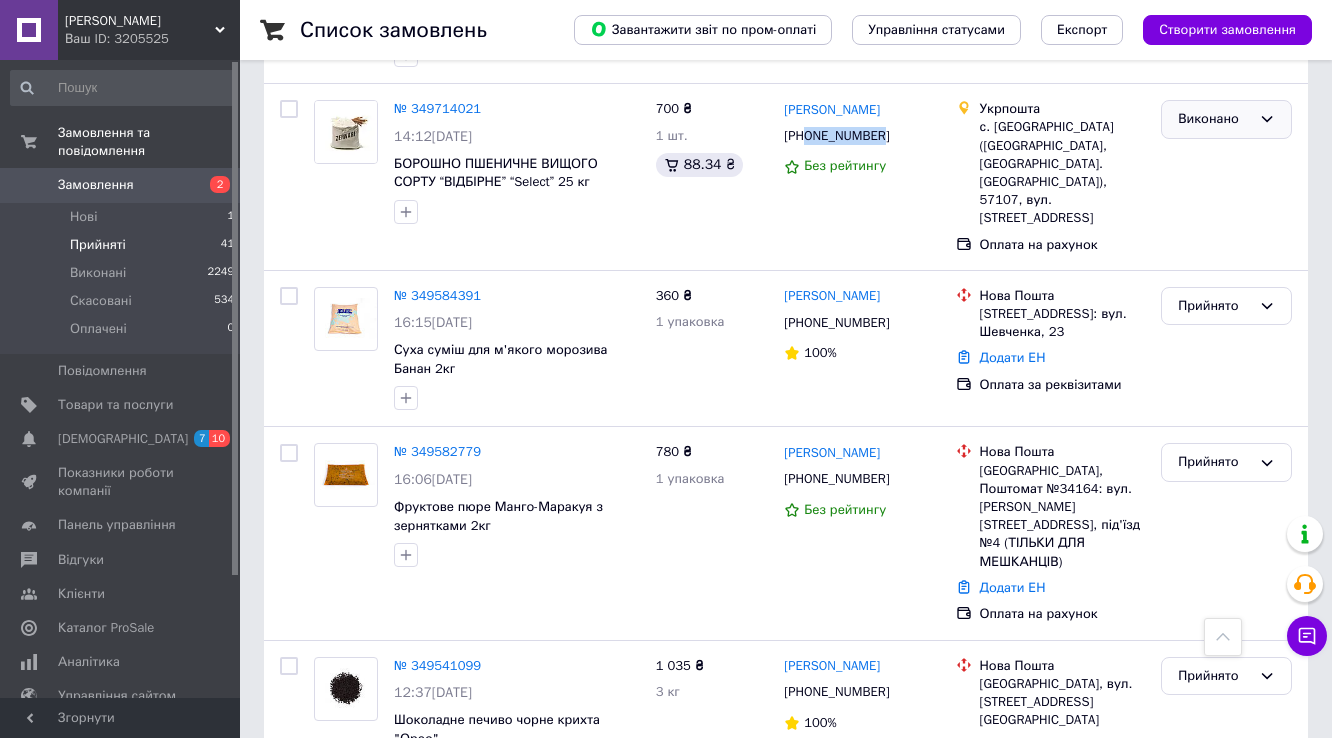 click on "Виконано" at bounding box center [1214, 119] 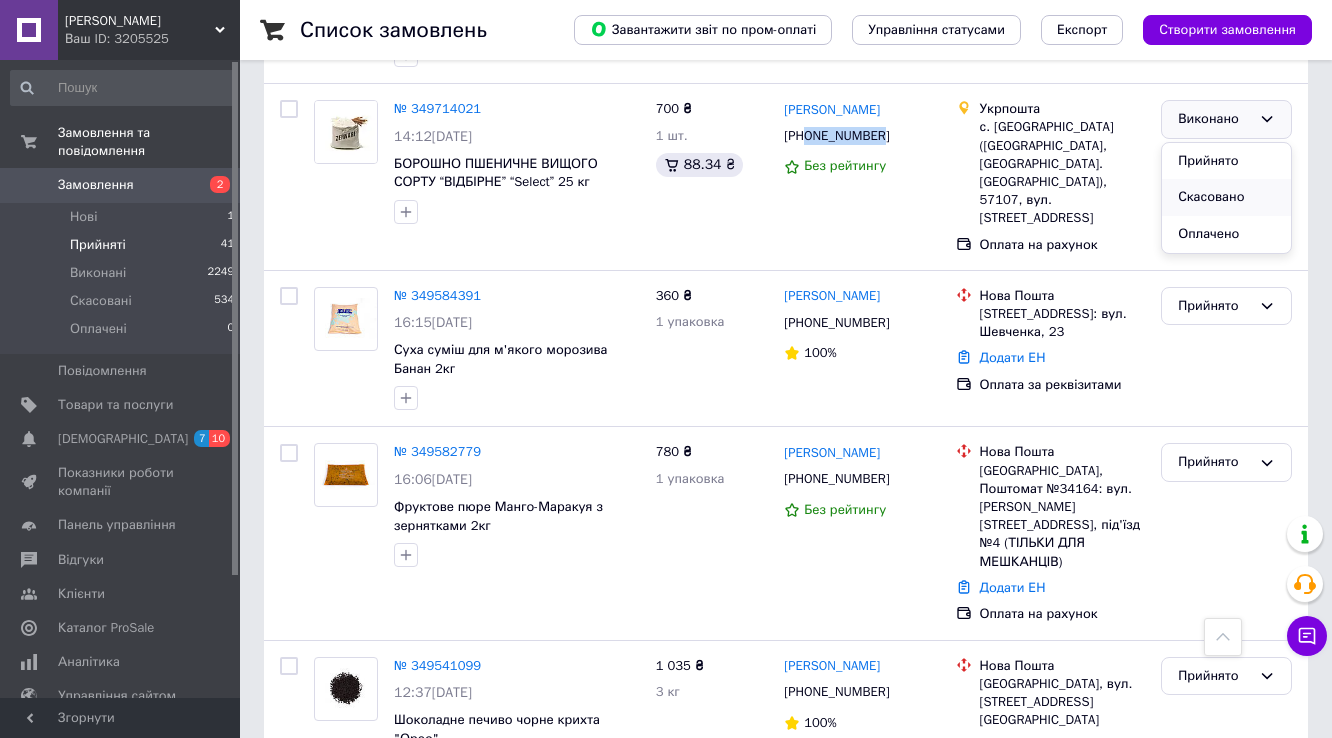 click on "Скасовано" at bounding box center (1226, 197) 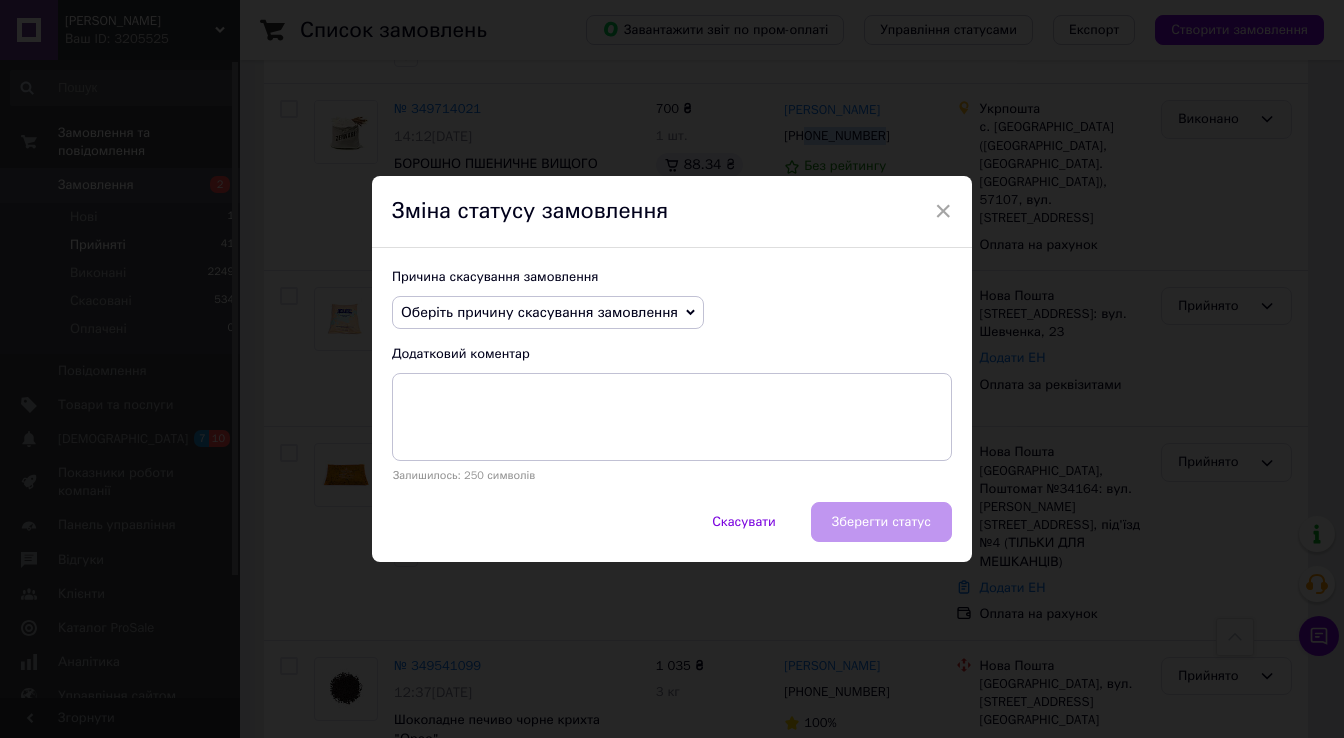 click on "Оберіть причину скасування замовлення" at bounding box center [539, 312] 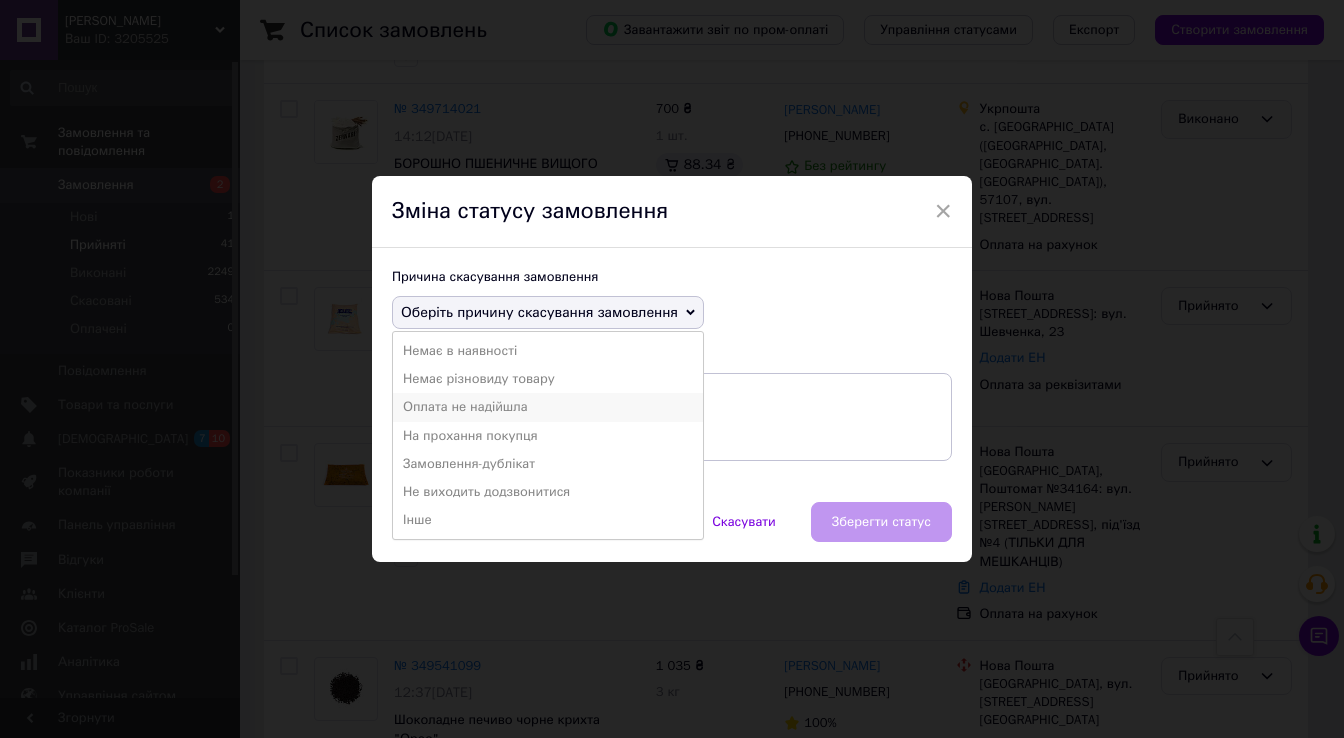 click on "Оплата не надійшла" at bounding box center [548, 407] 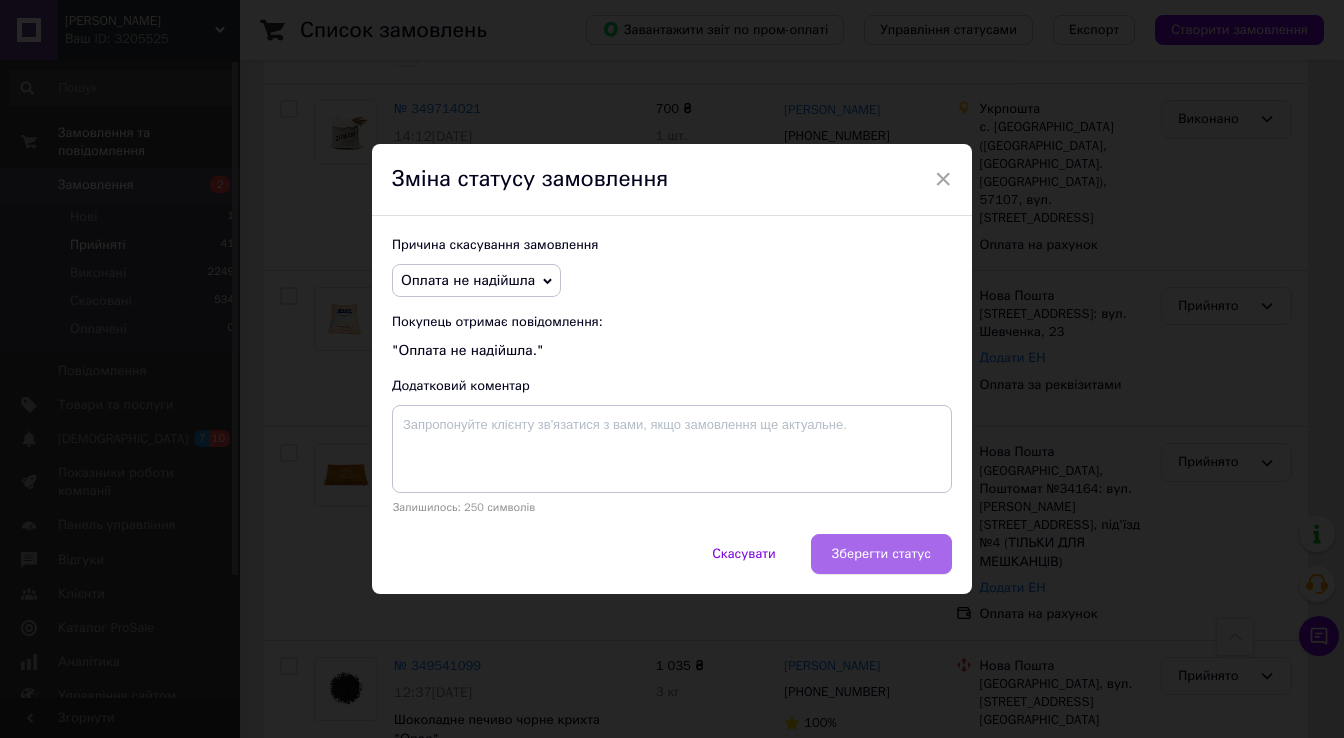 click on "Зберегти статус" at bounding box center [881, 554] 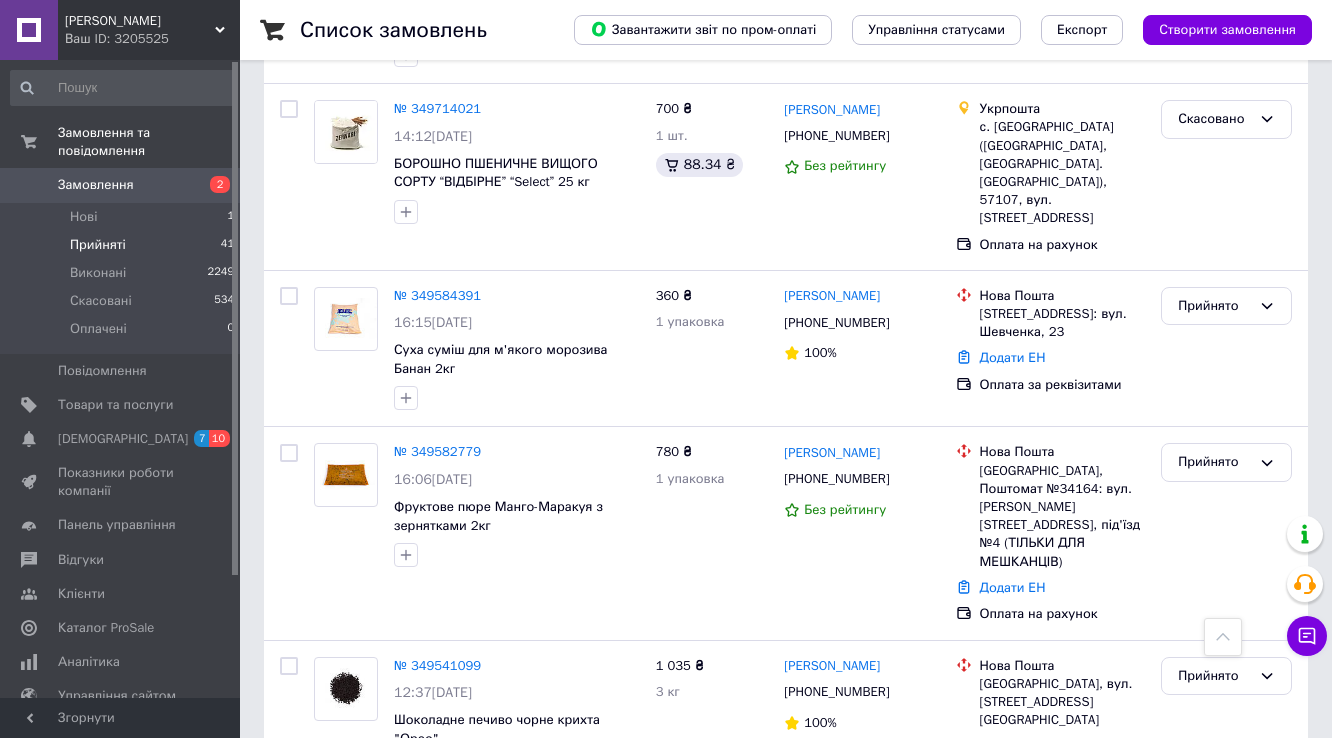 click on "Замовлення" at bounding box center (96, 185) 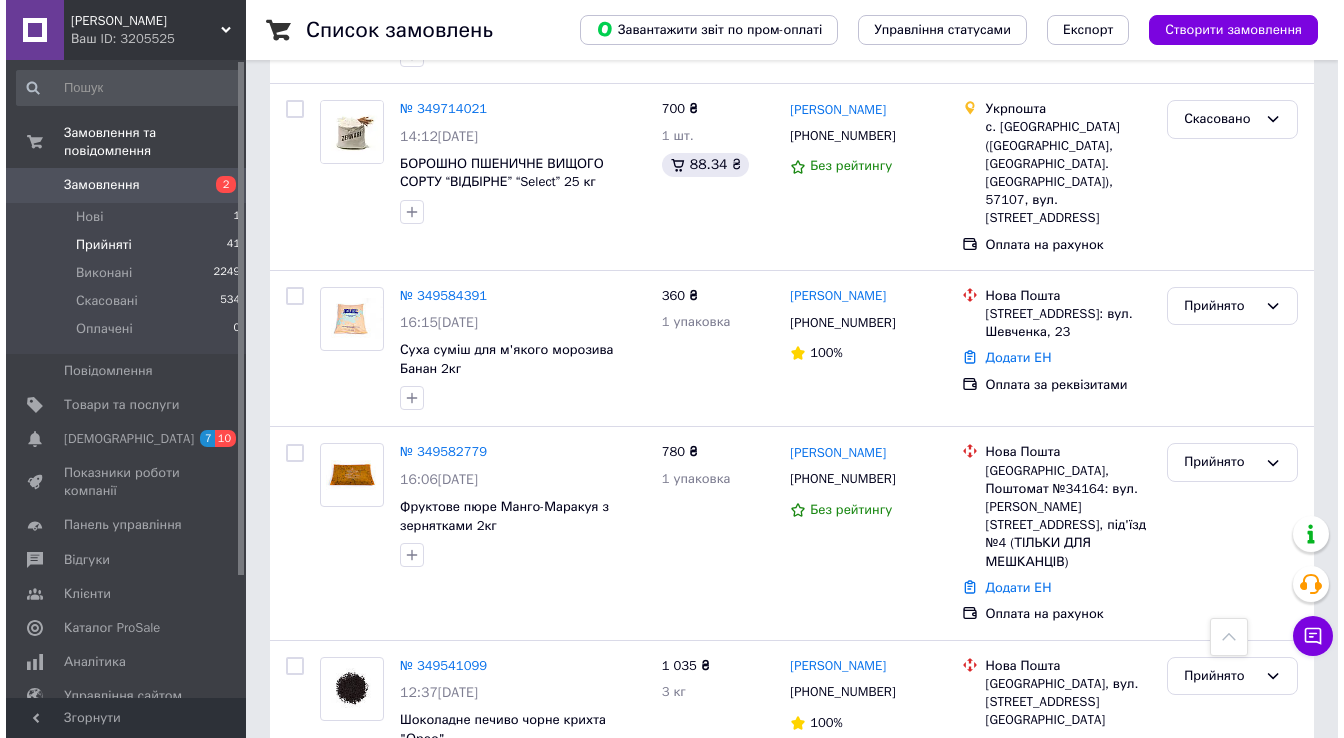 scroll, scrollTop: 0, scrollLeft: 0, axis: both 